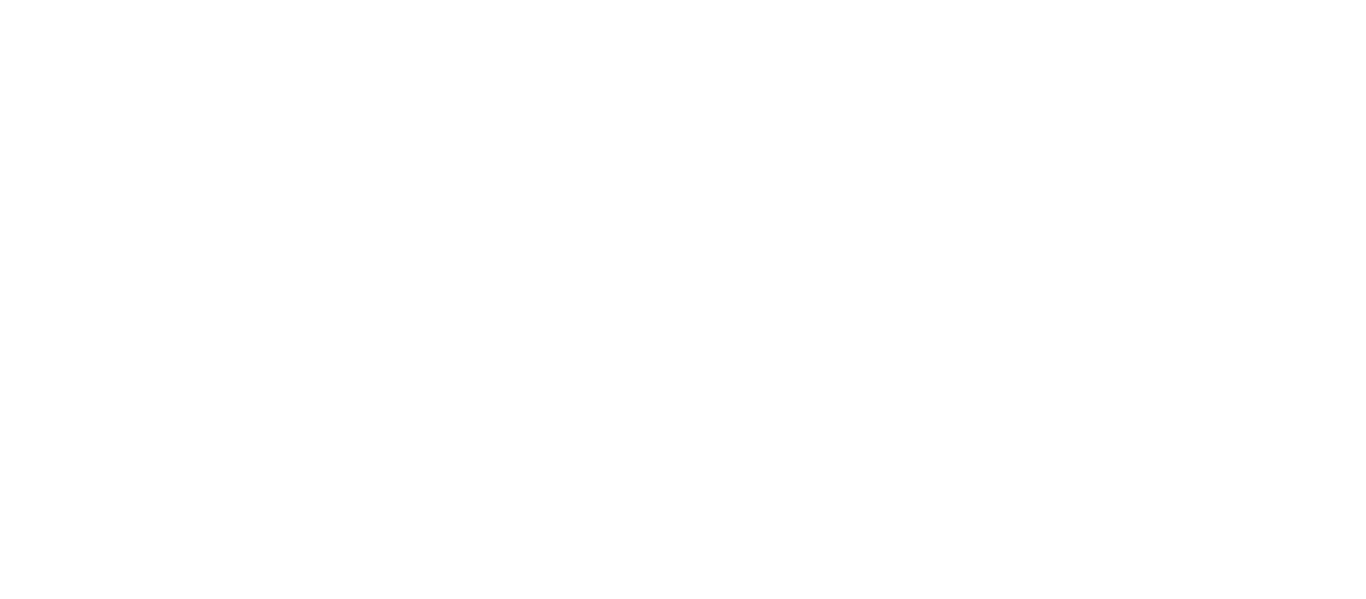 scroll, scrollTop: 0, scrollLeft: 0, axis: both 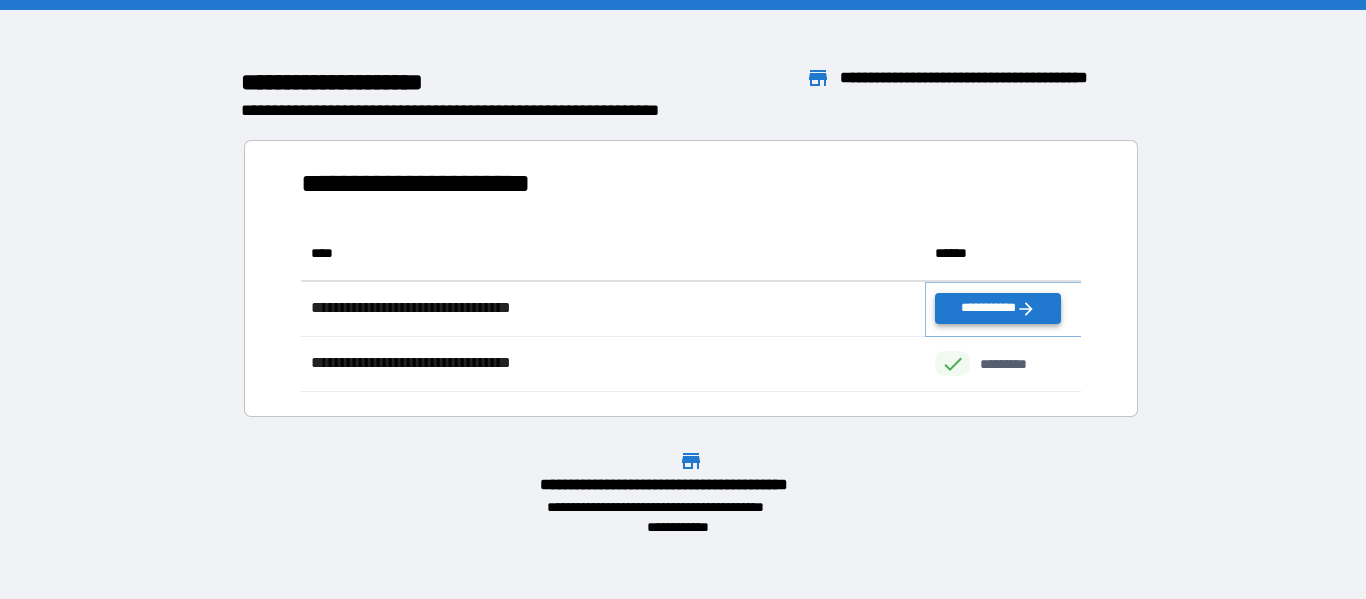 click on "**********" at bounding box center [997, 308] 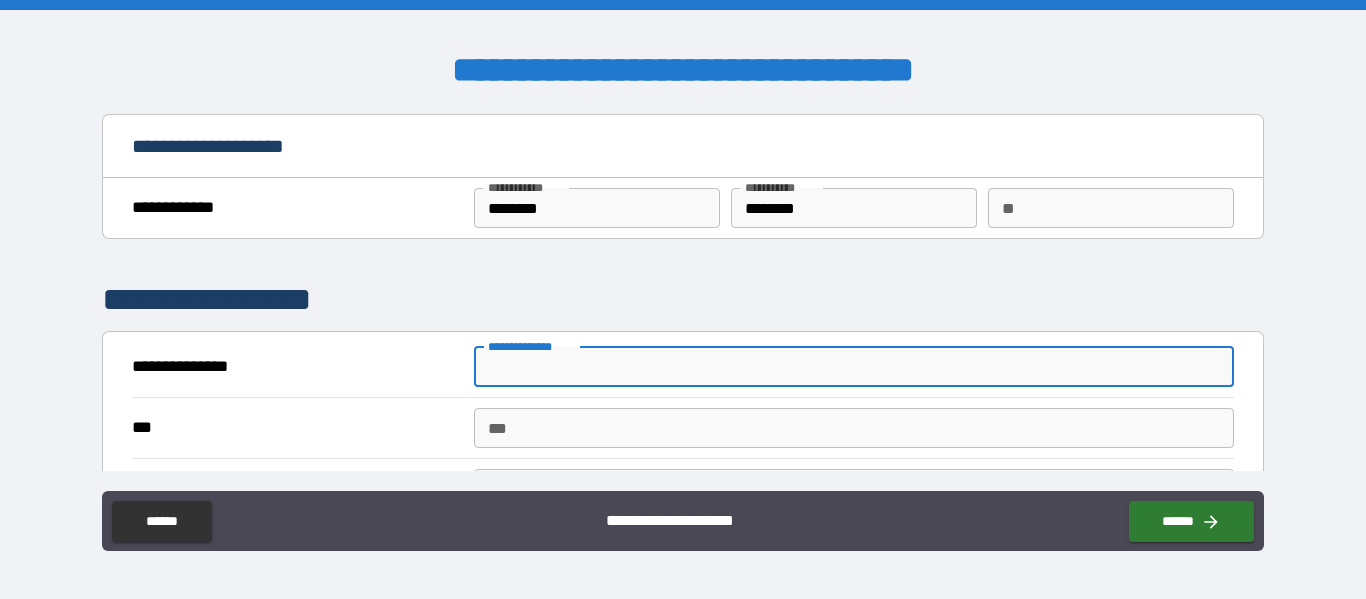 click on "**********" at bounding box center (854, 367) 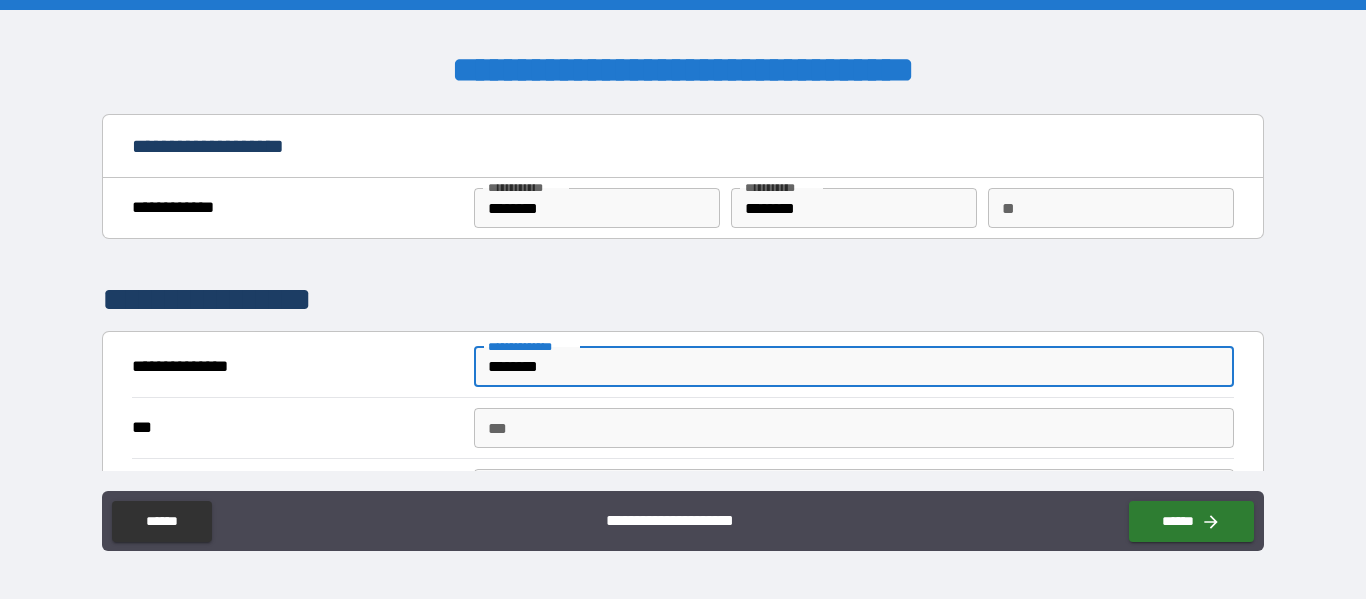 type on "********" 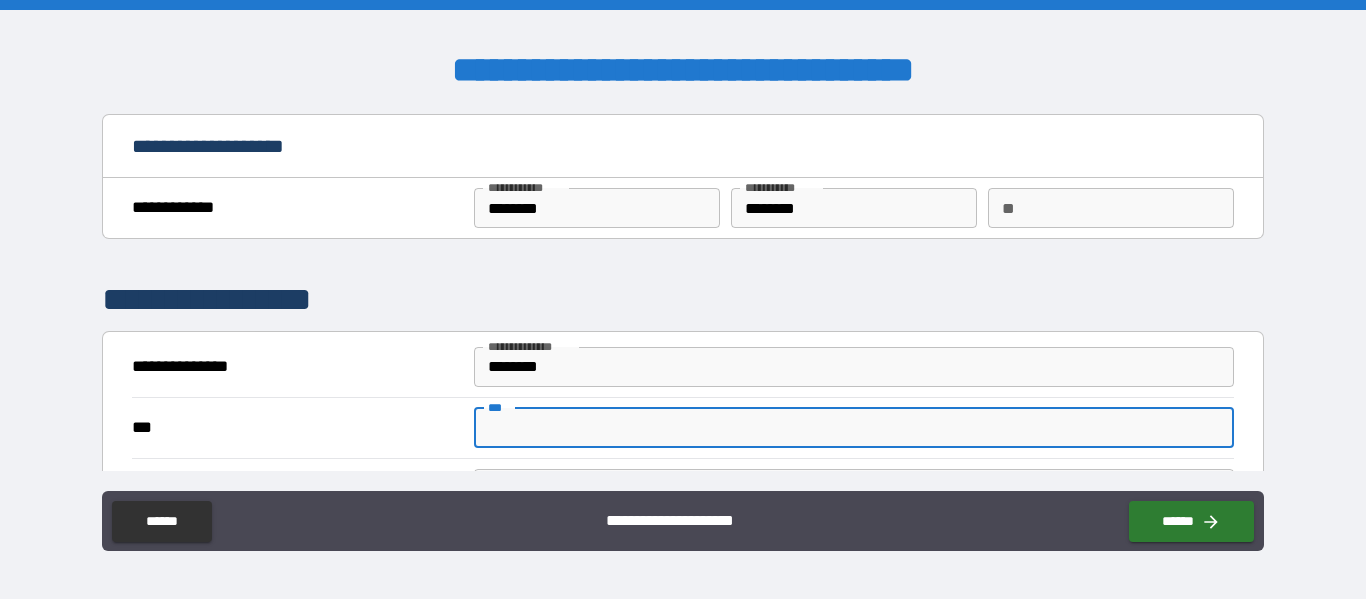 click on "***" at bounding box center [854, 428] 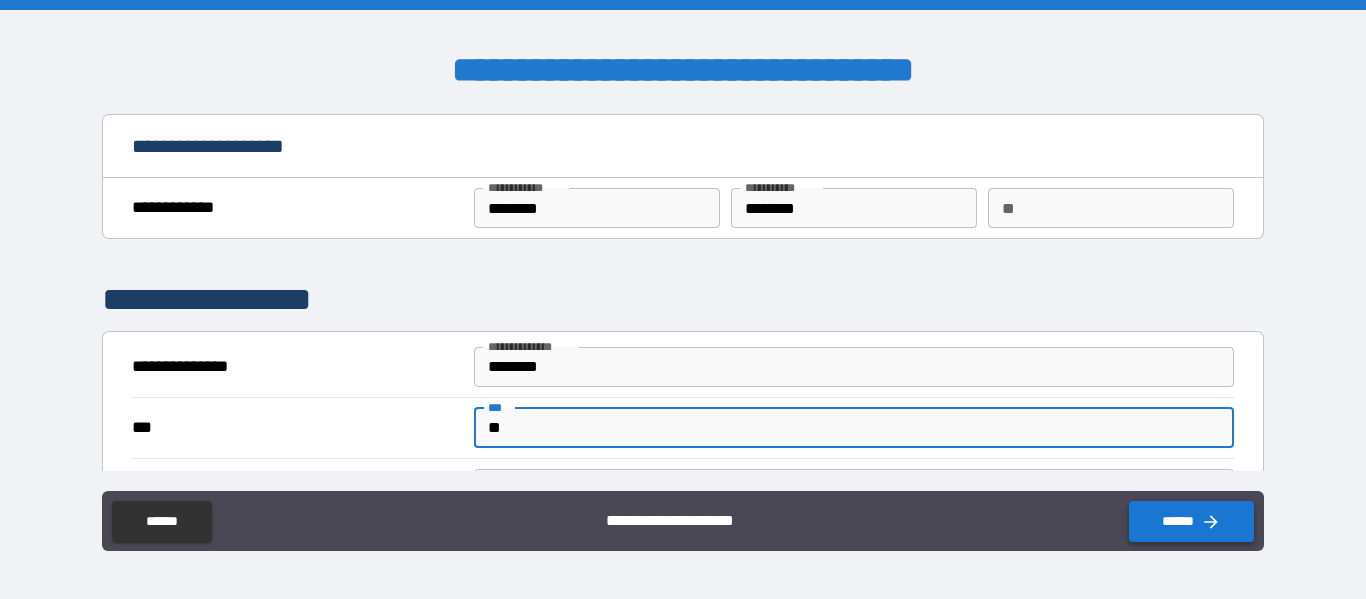 type on "**" 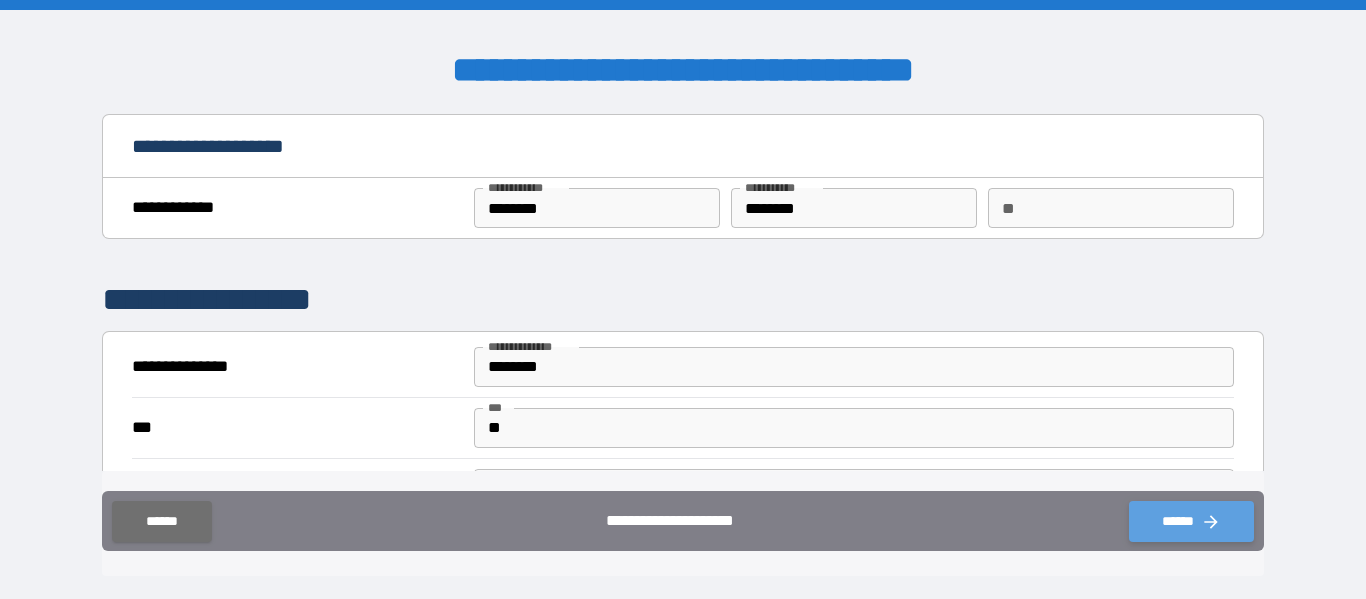click on "******" at bounding box center (1191, 521) 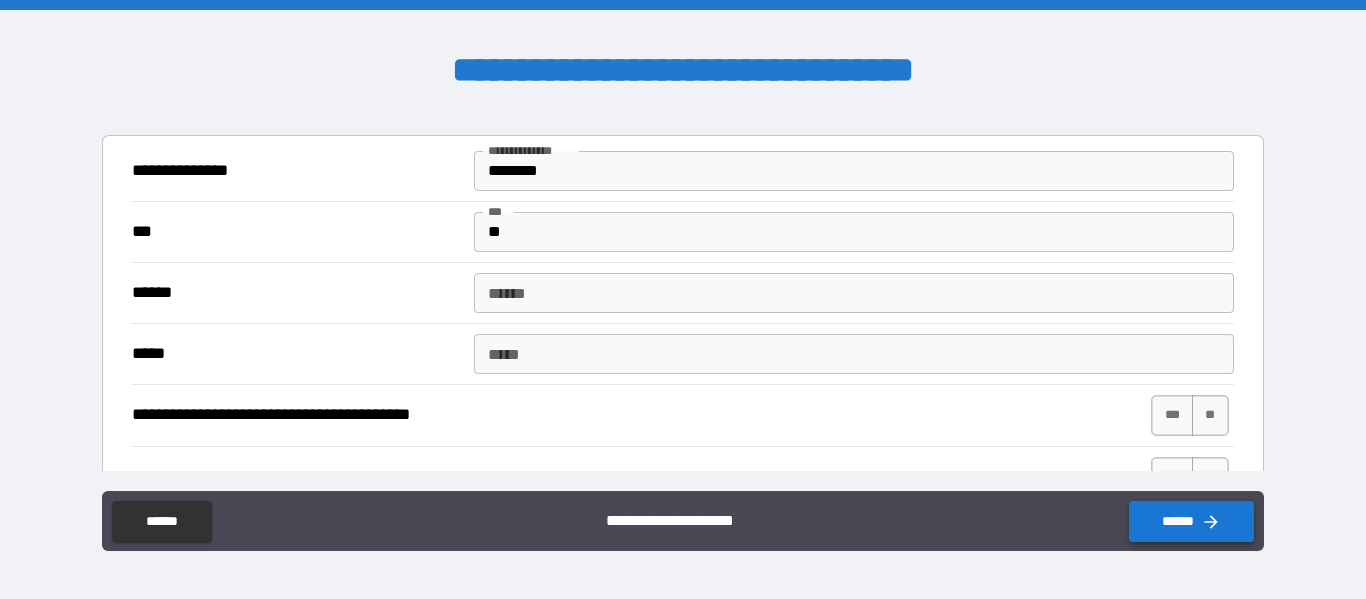 scroll, scrollTop: 197, scrollLeft: 0, axis: vertical 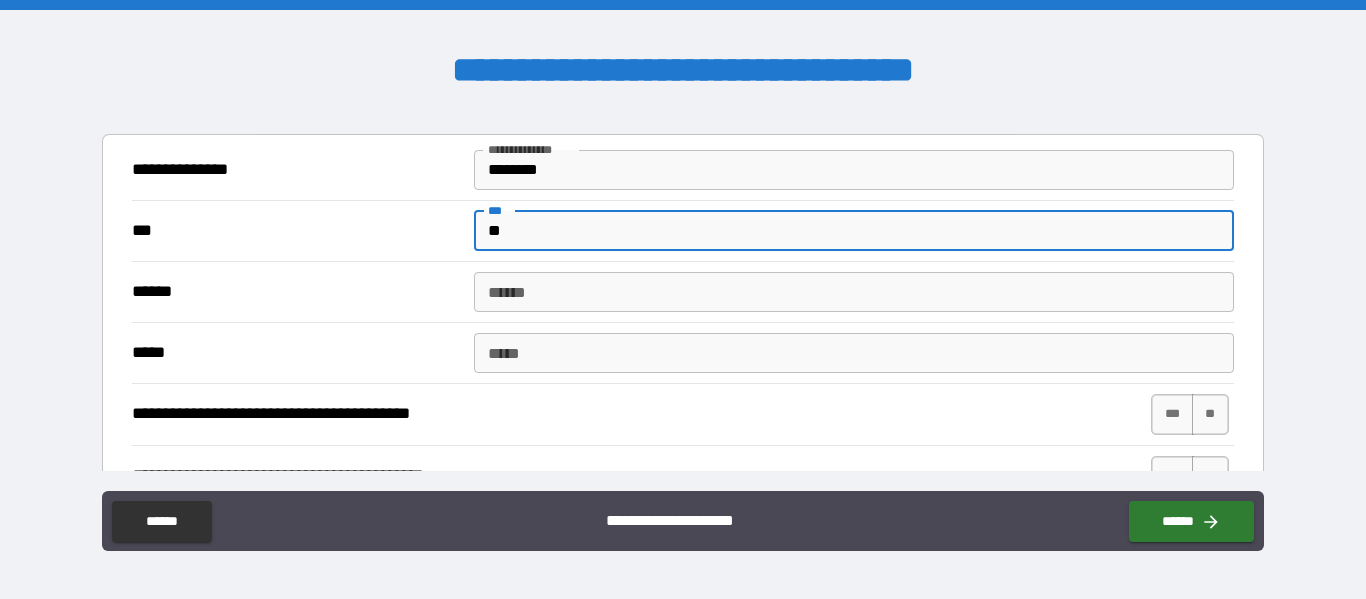click on "******" at bounding box center (854, 292) 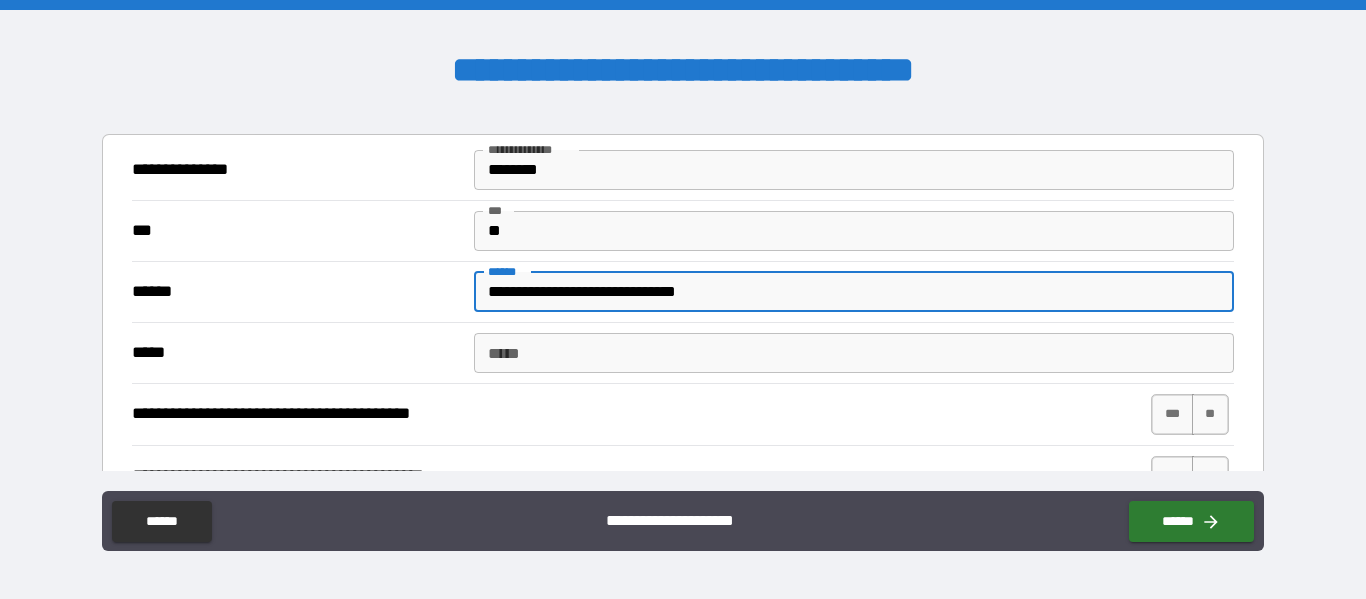 type on "**********" 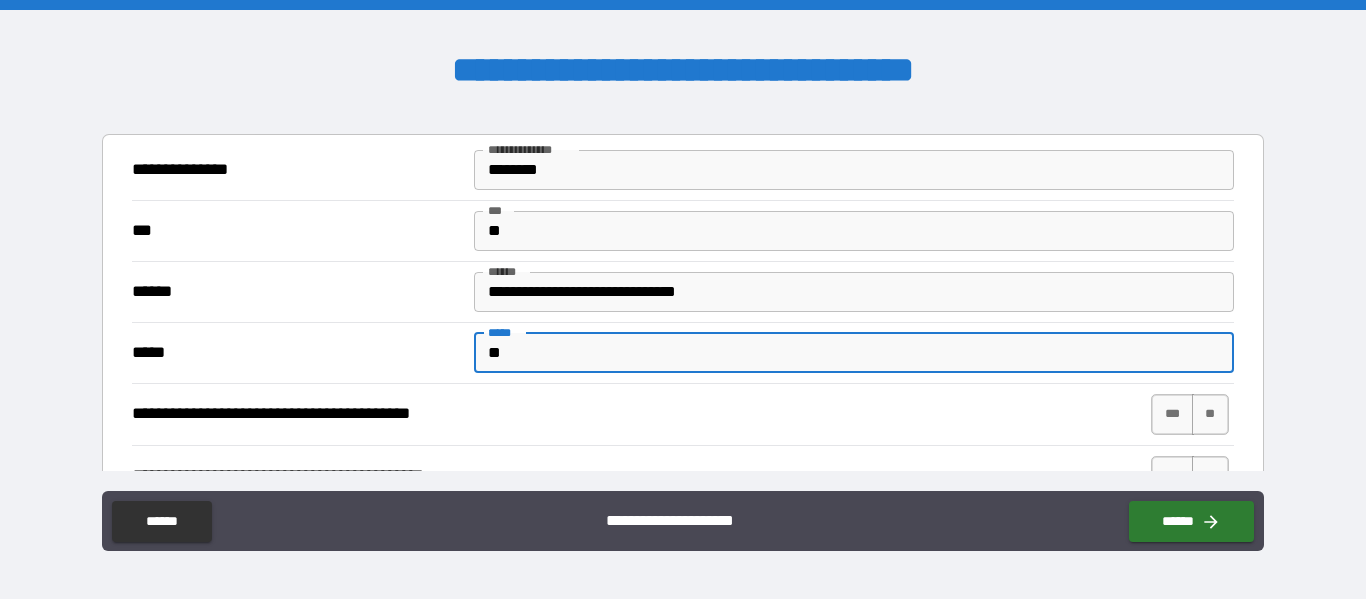 type on "*" 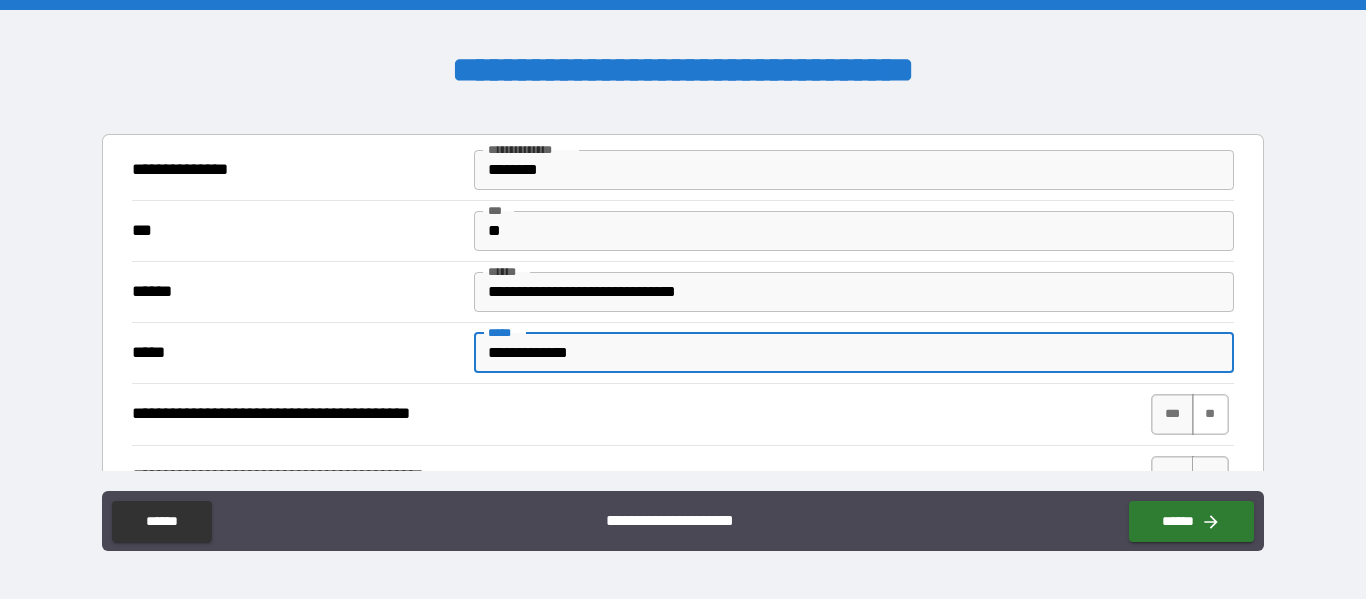 type on "**********" 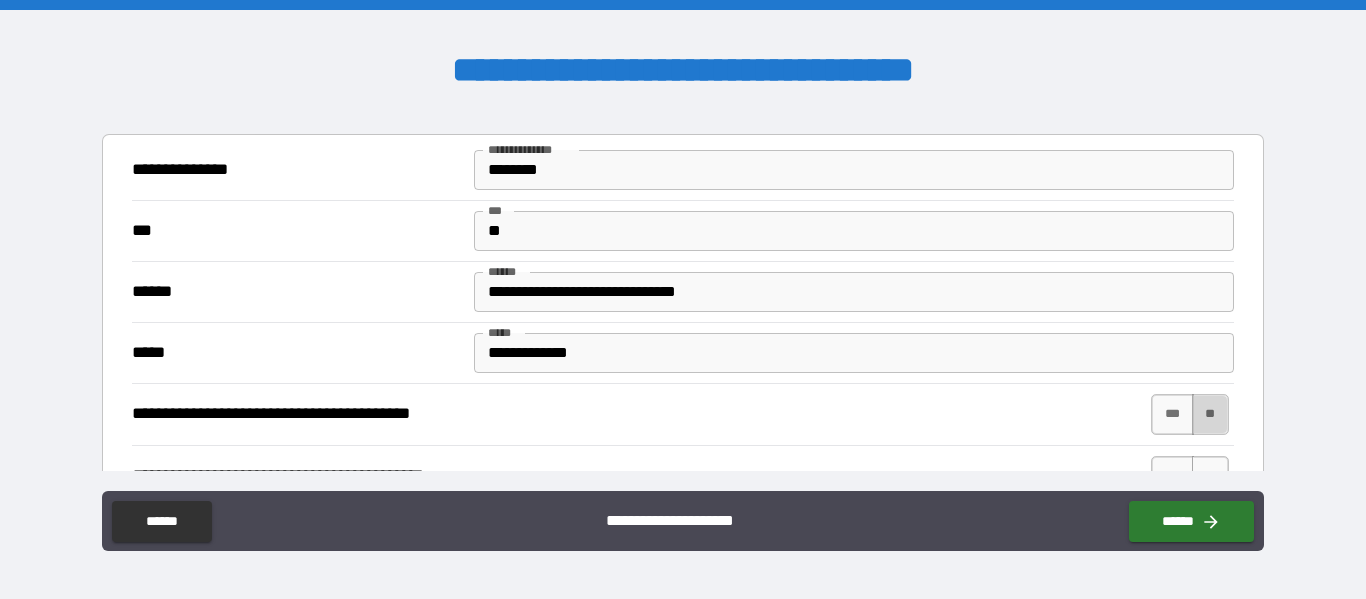 click on "**" at bounding box center (1210, 414) 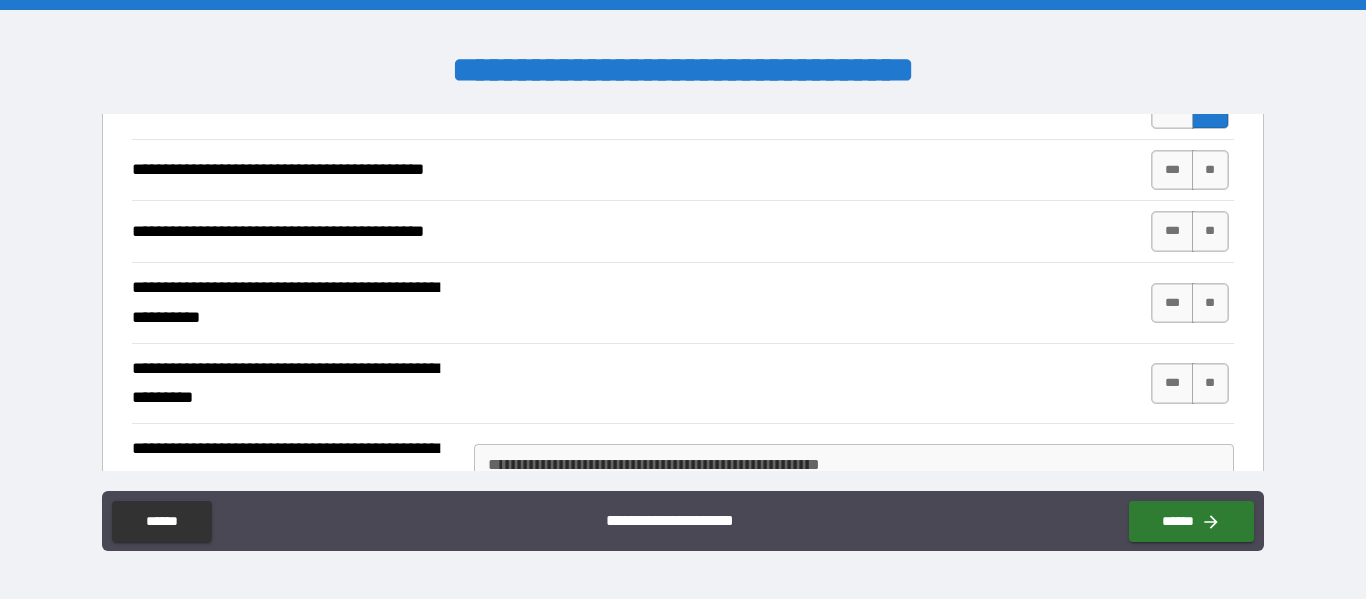 scroll, scrollTop: 513, scrollLeft: 0, axis: vertical 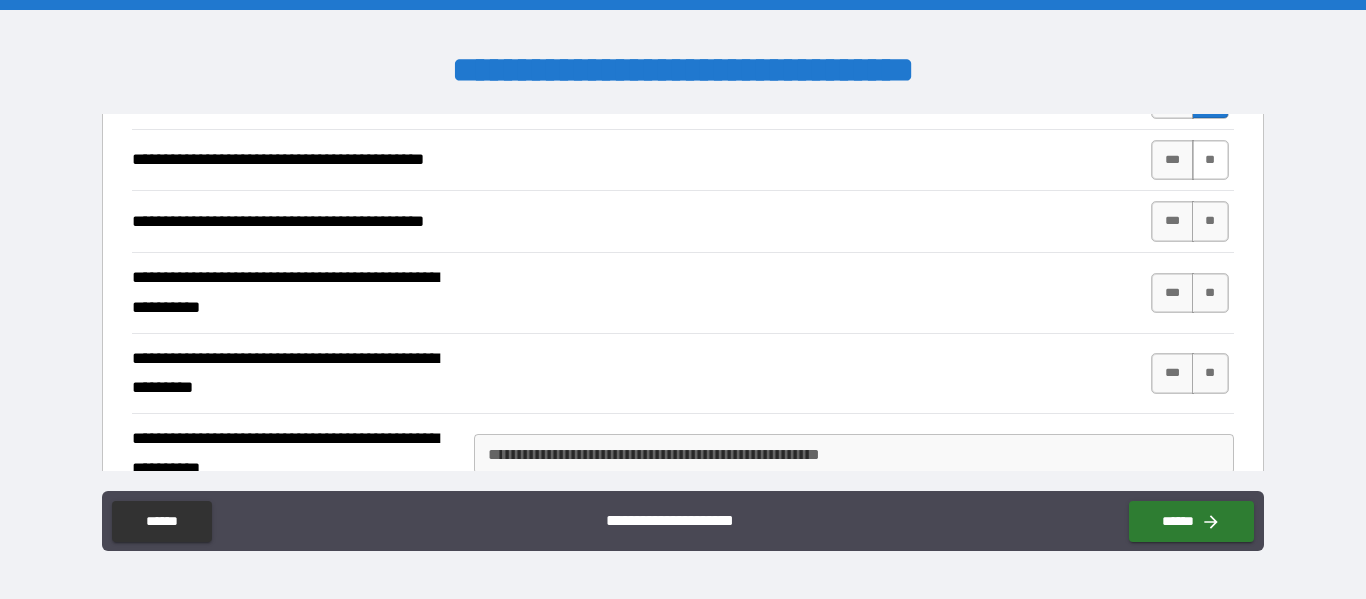 click on "**" at bounding box center [1210, 160] 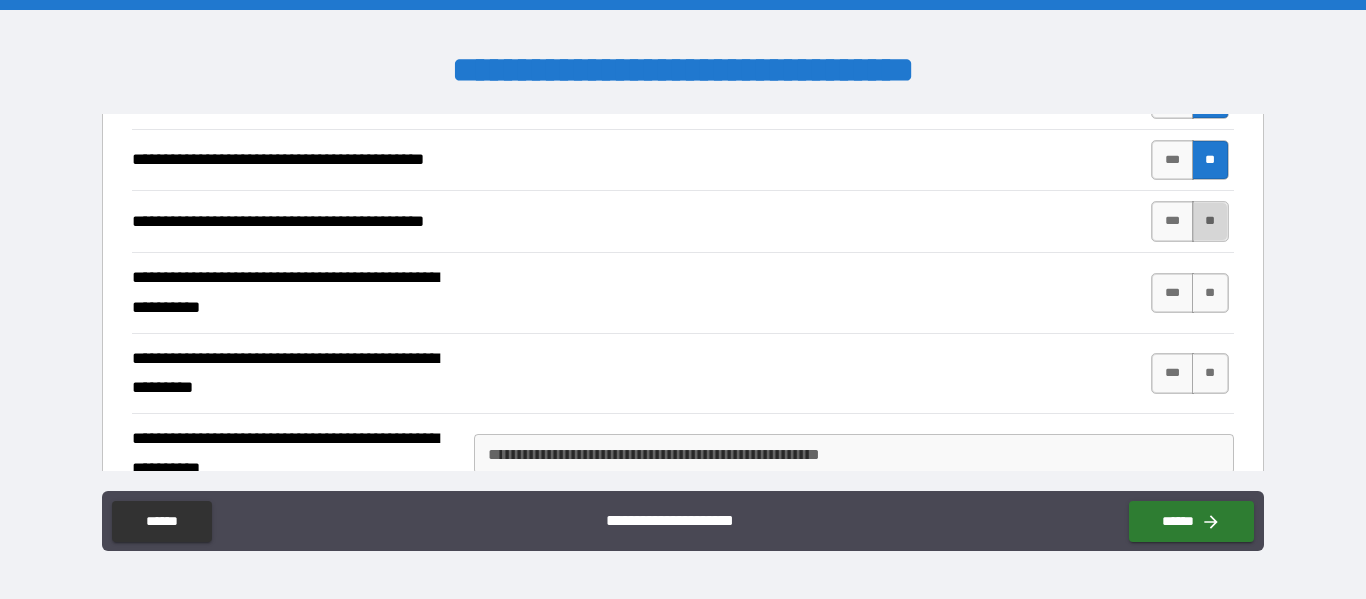 click on "**" at bounding box center (1210, 221) 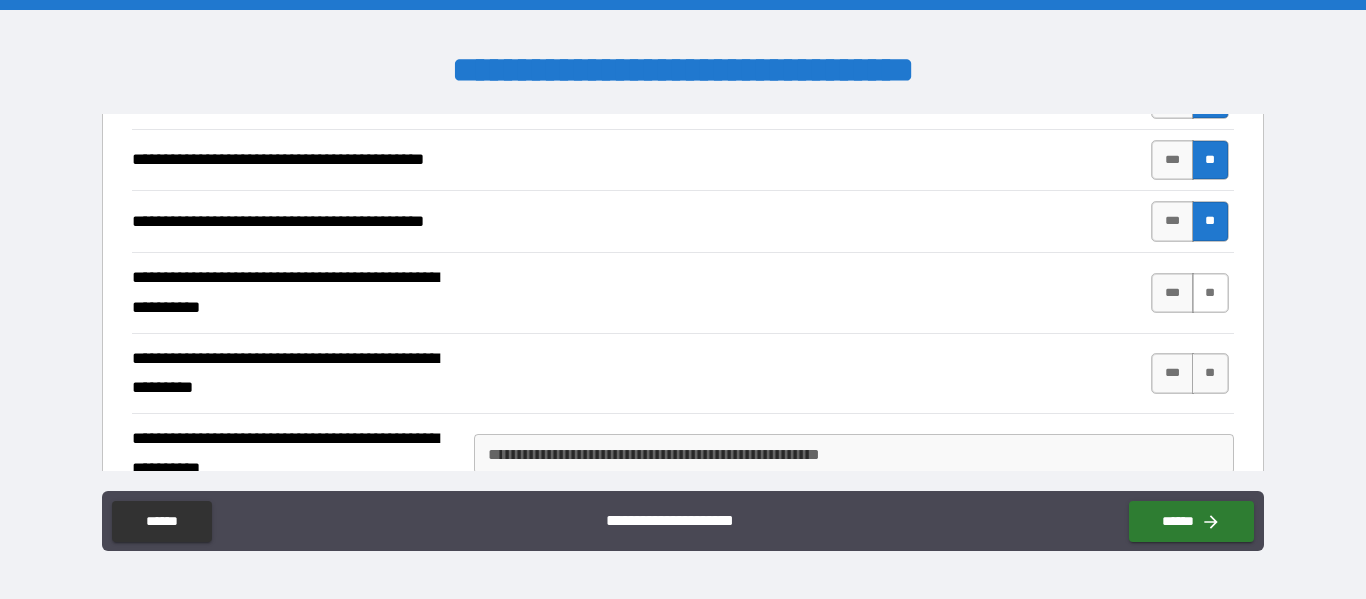 click on "**" at bounding box center (1210, 293) 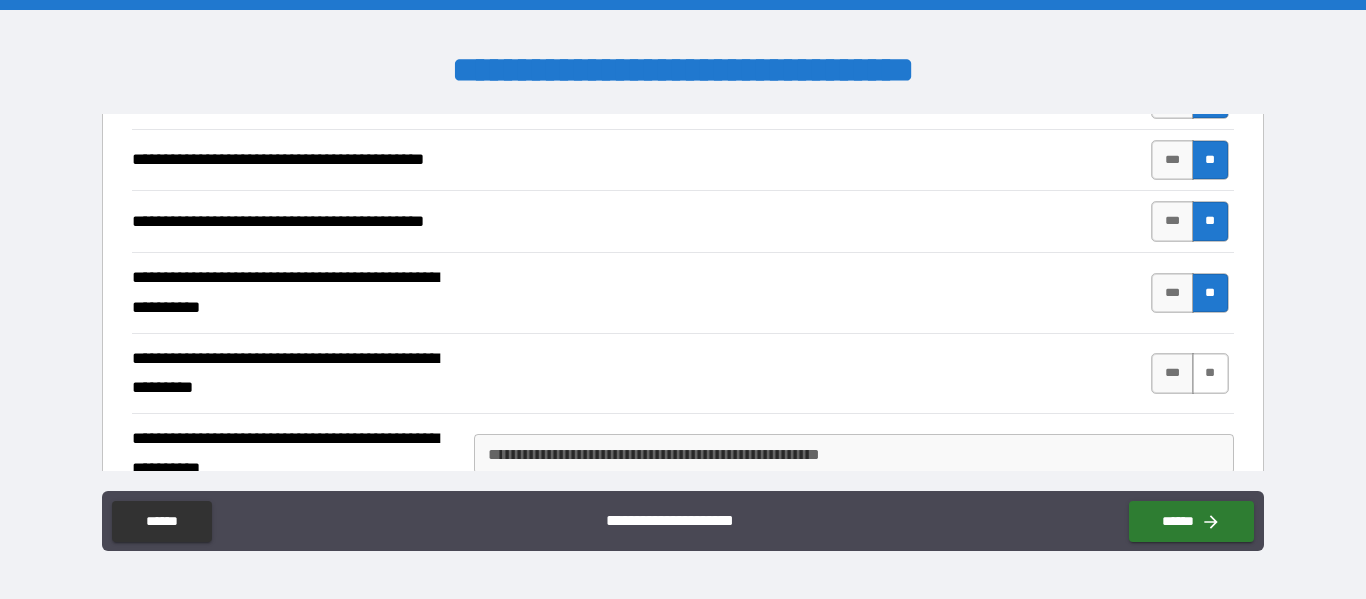 click on "**" at bounding box center (1210, 373) 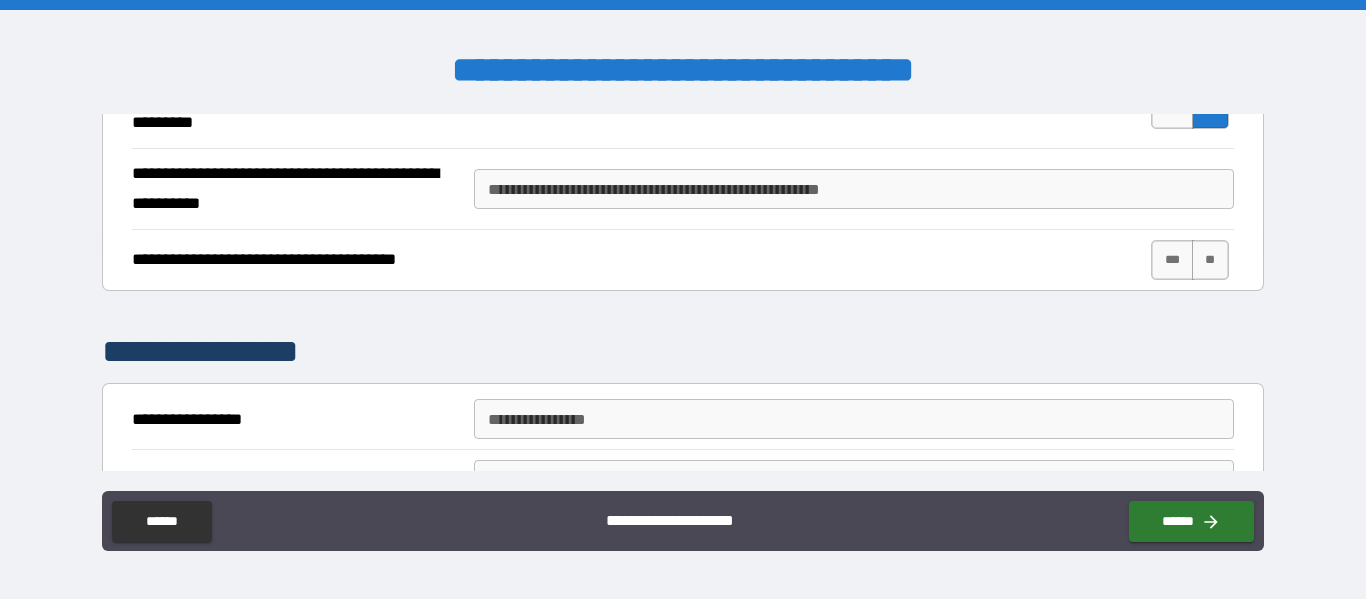 scroll, scrollTop: 784, scrollLeft: 0, axis: vertical 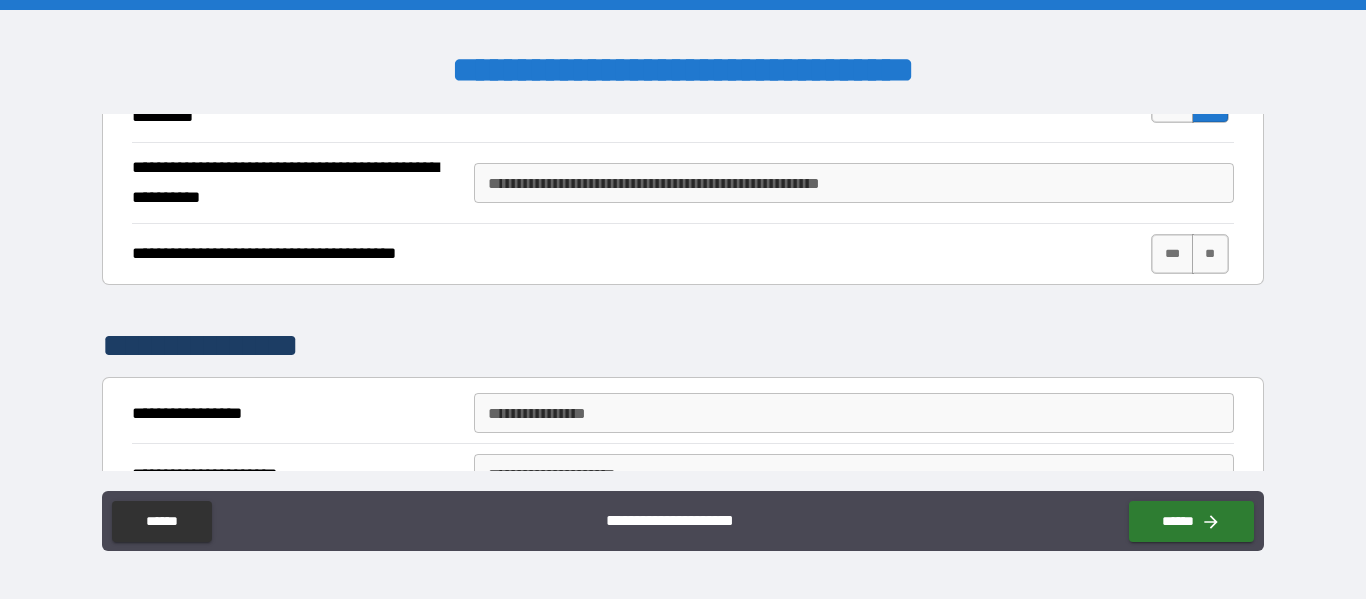 click on "**********" at bounding box center [854, 183] 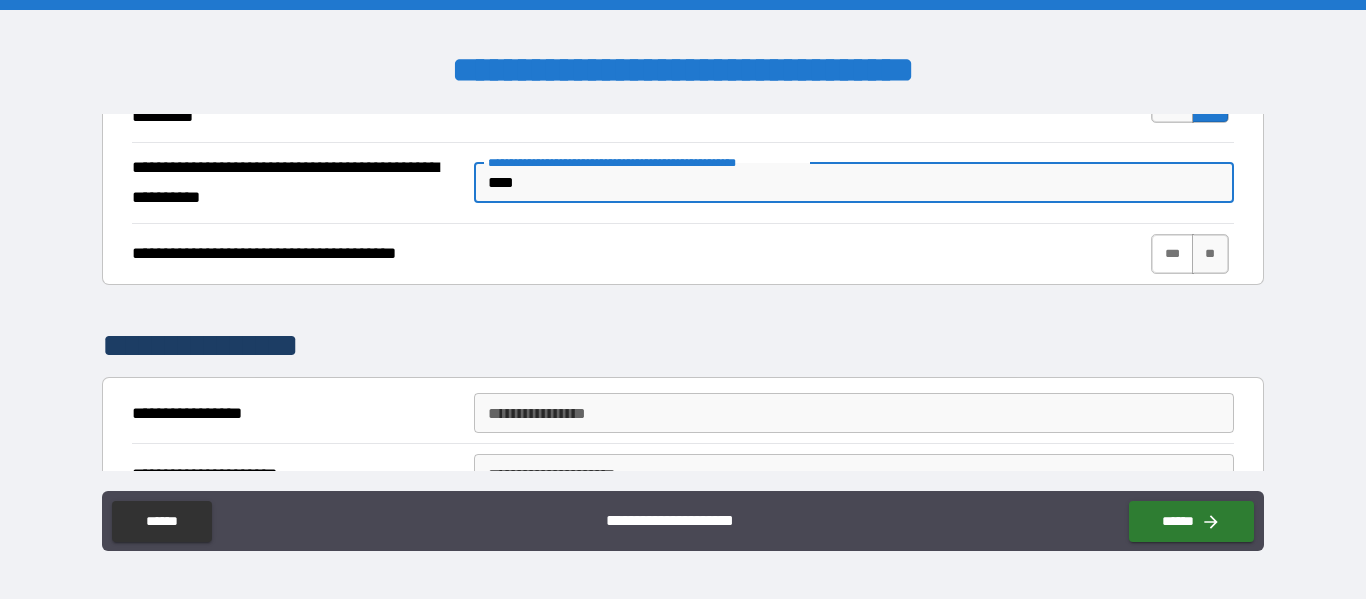 type on "****" 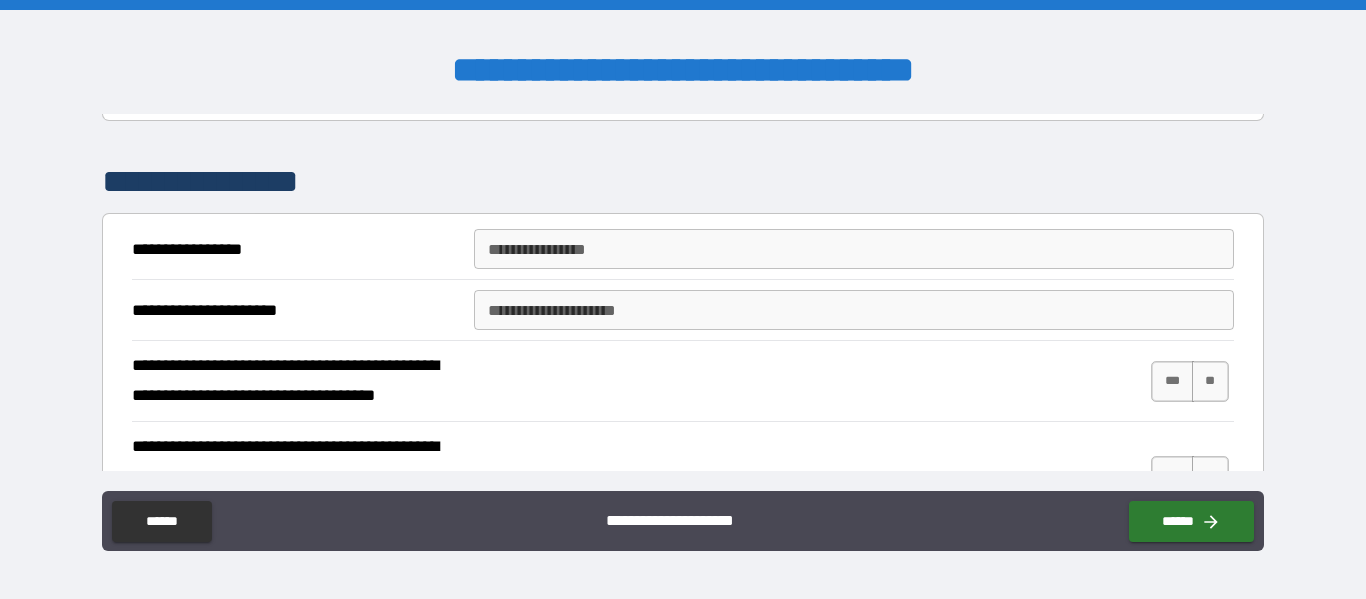 scroll, scrollTop: 949, scrollLeft: 0, axis: vertical 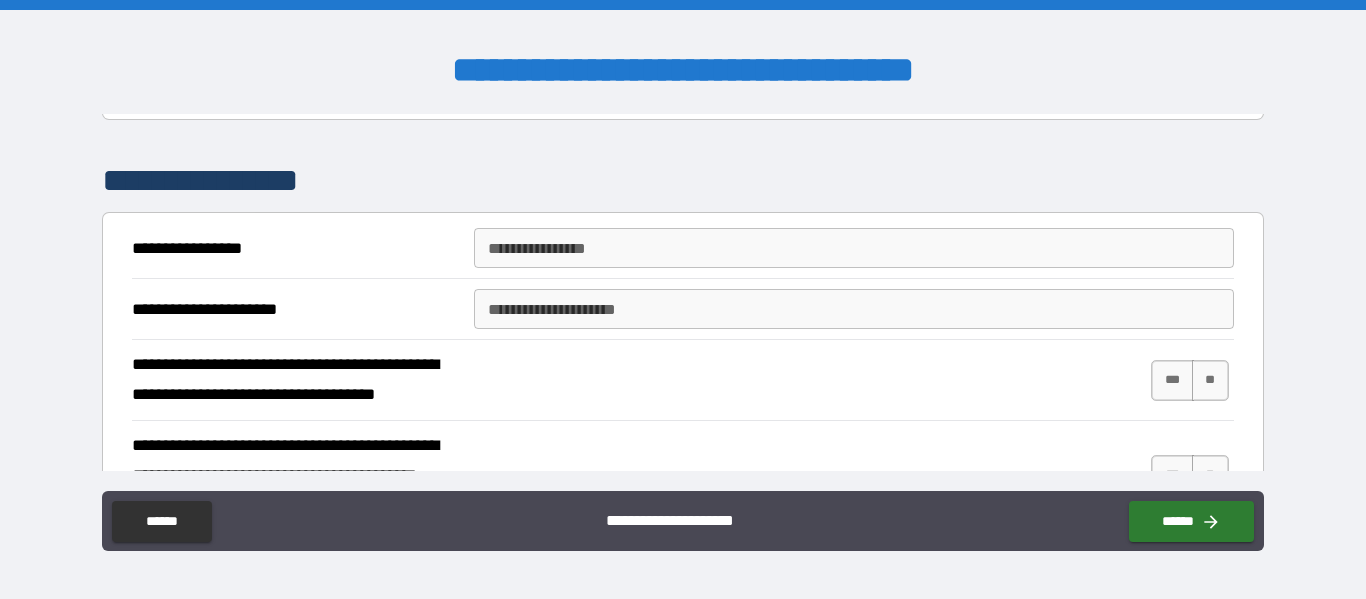 click on "**********" at bounding box center (854, 248) 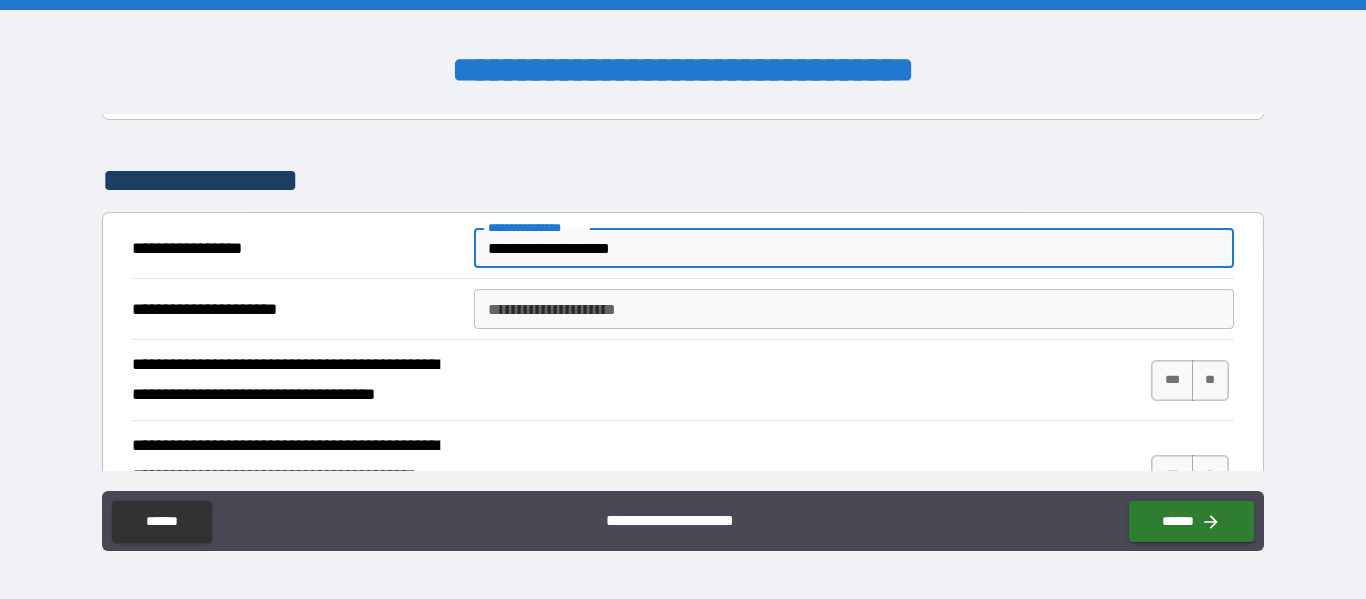 type on "**********" 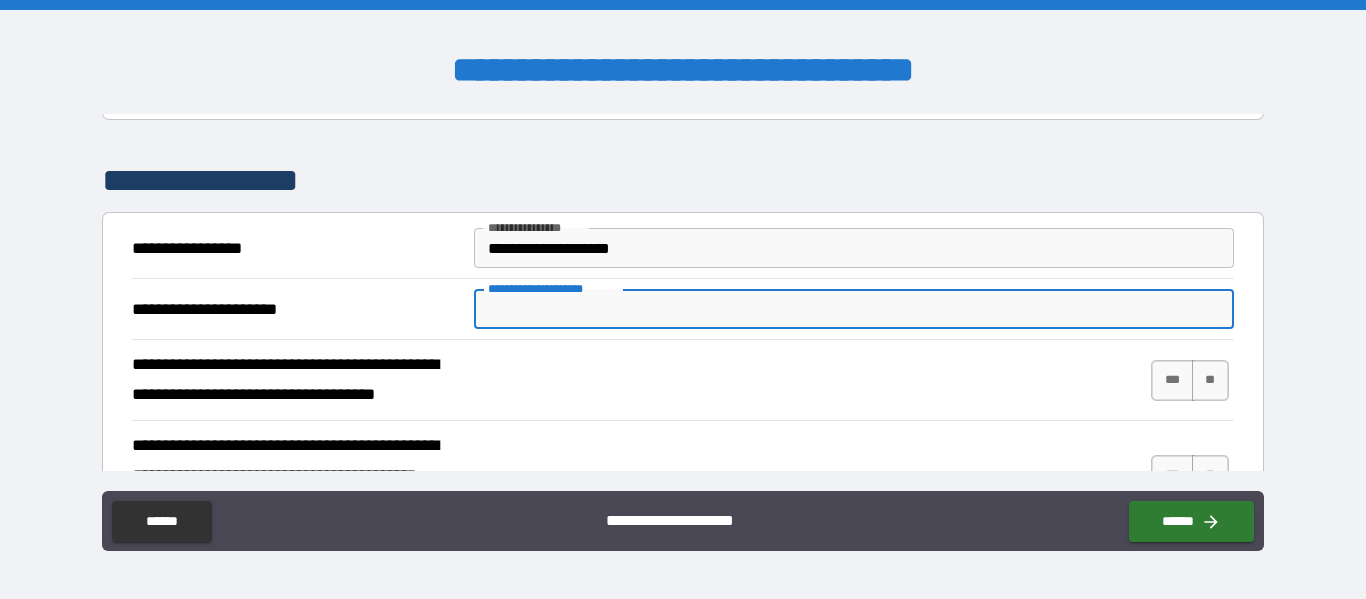 click on "**********" at bounding box center [854, 309] 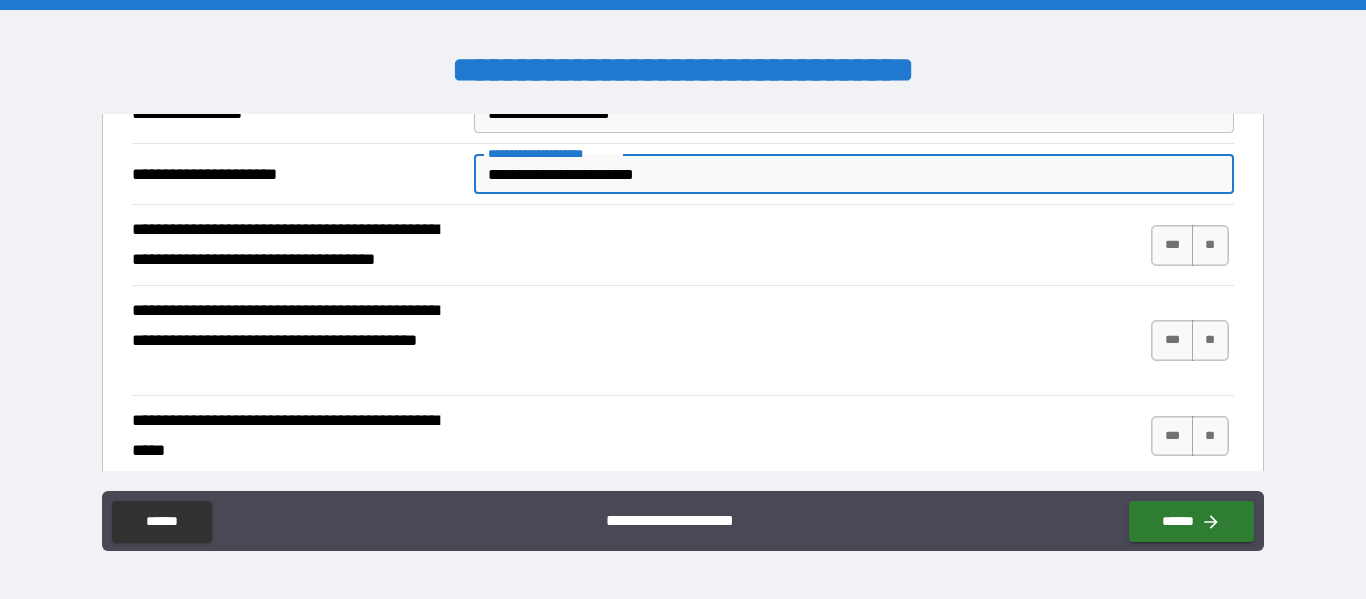 scroll, scrollTop: 1089, scrollLeft: 0, axis: vertical 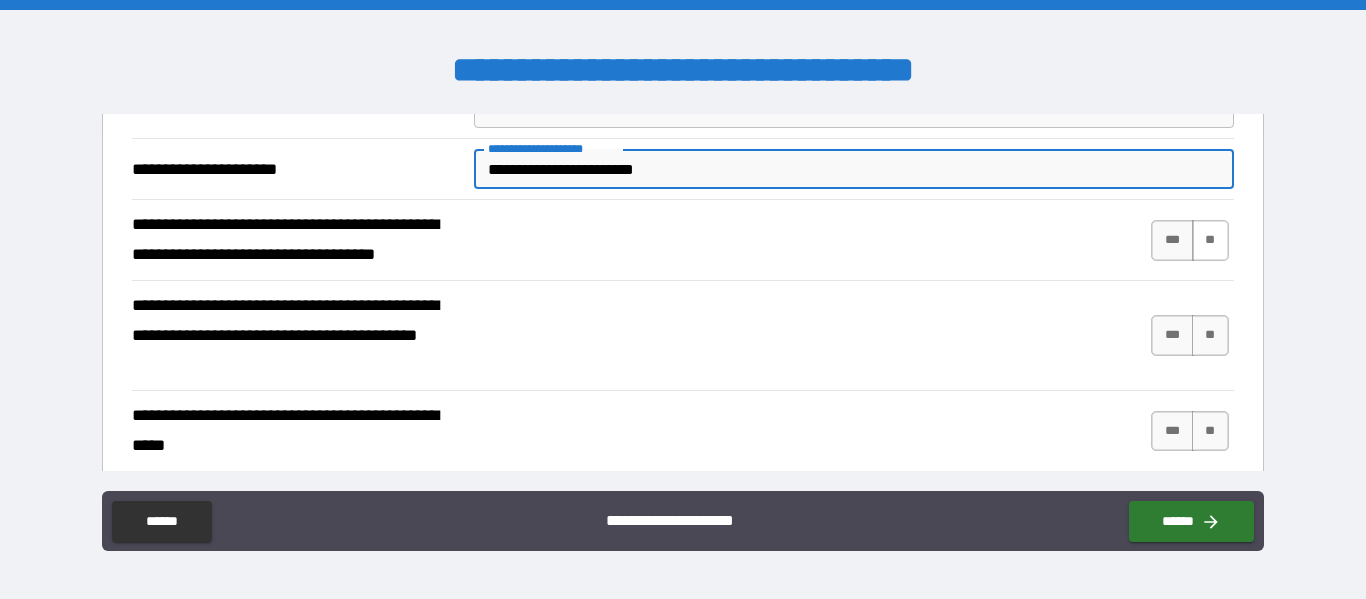 type on "**********" 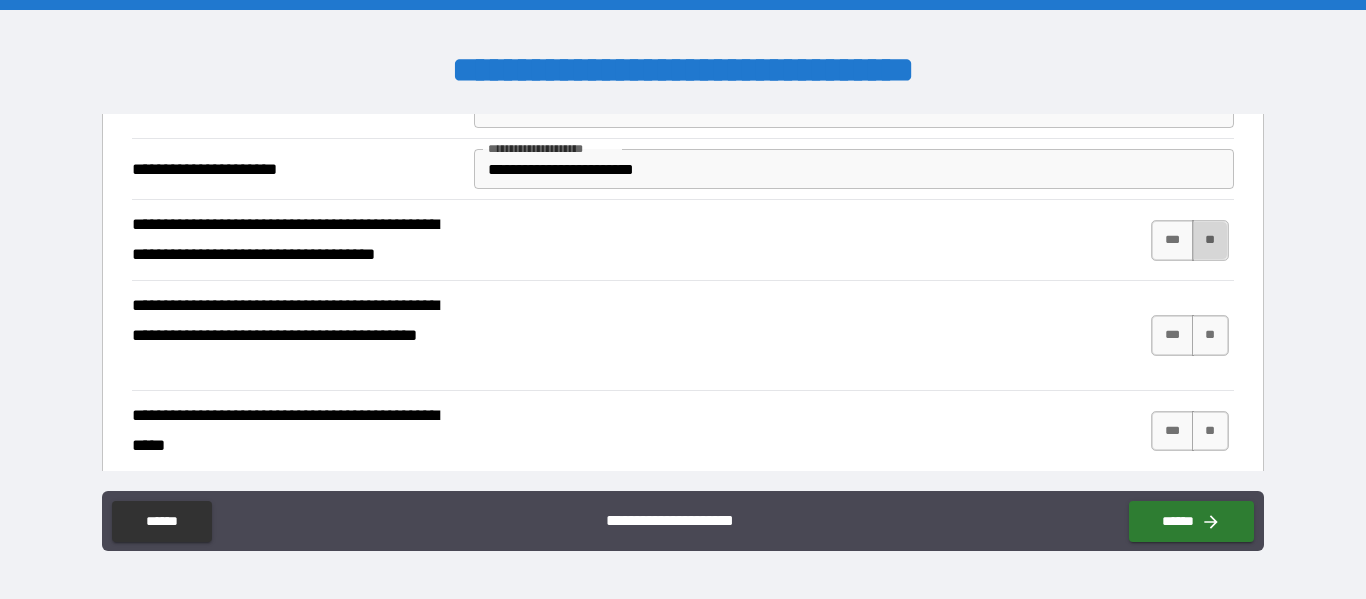 click on "**" at bounding box center [1210, 240] 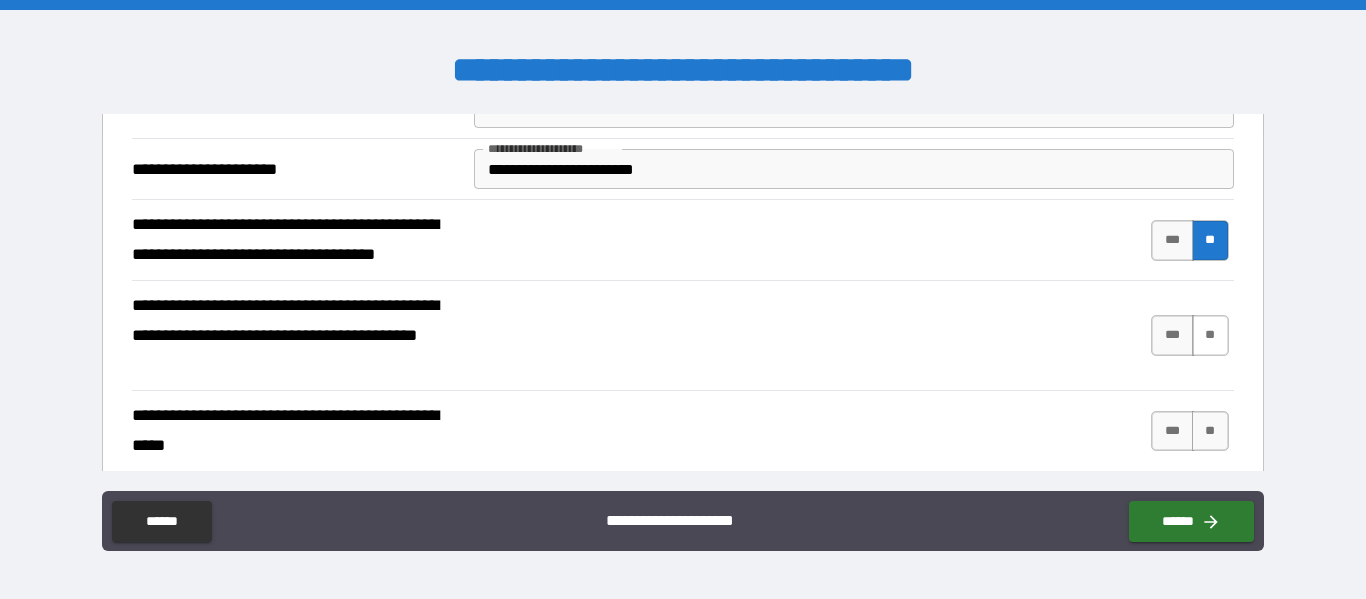 click on "**" at bounding box center [1210, 335] 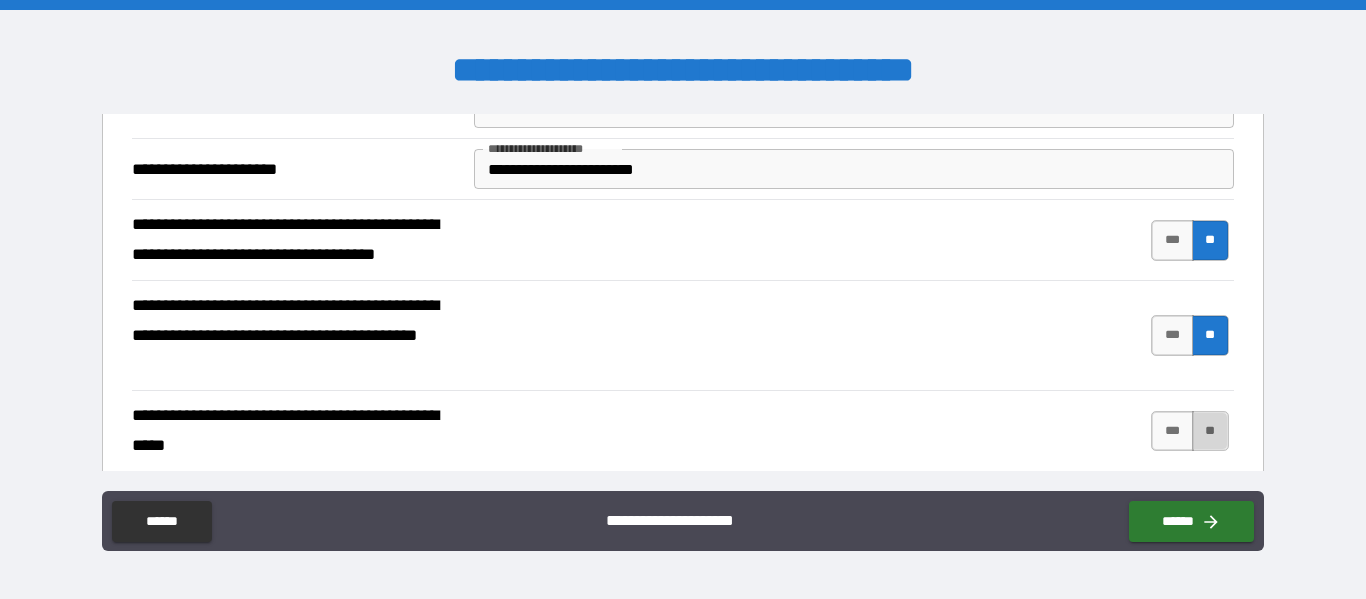 click on "**" at bounding box center [1210, 431] 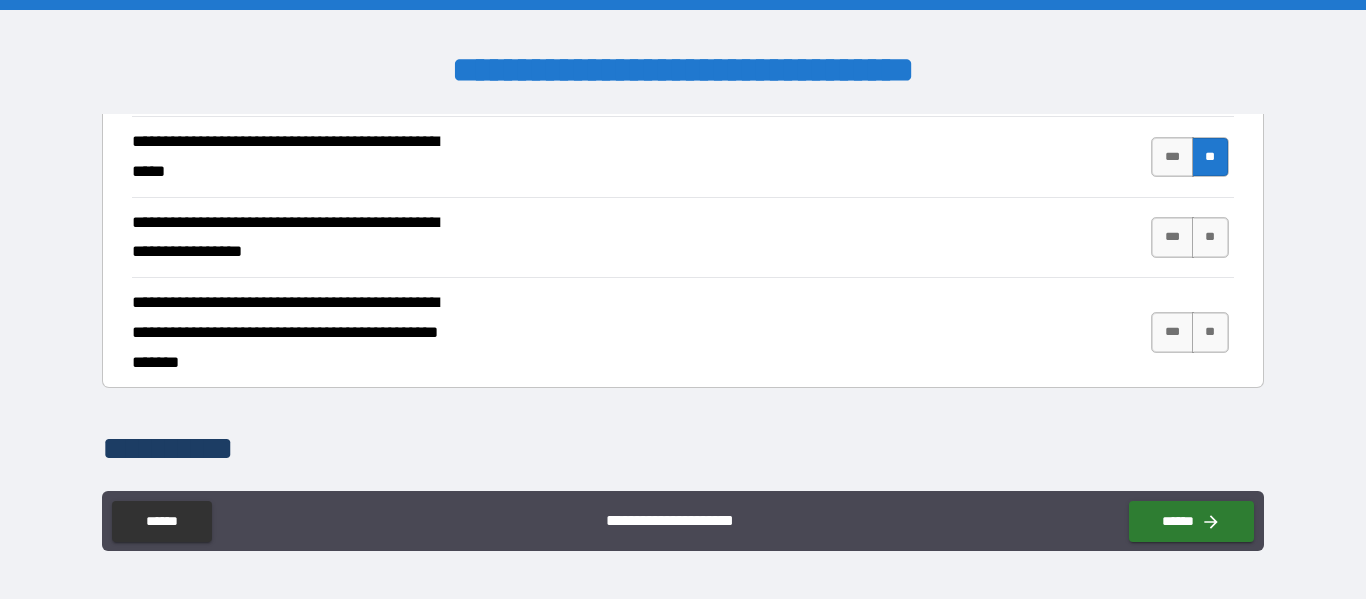 scroll, scrollTop: 1364, scrollLeft: 0, axis: vertical 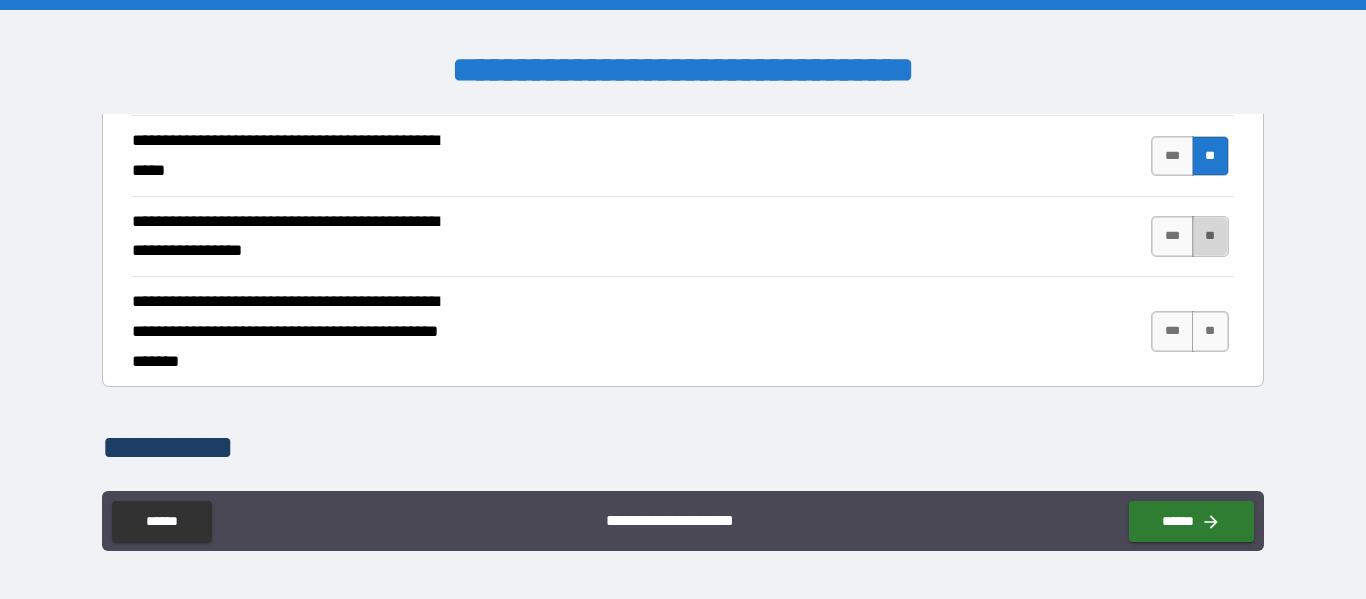 click on "**" at bounding box center [1210, 236] 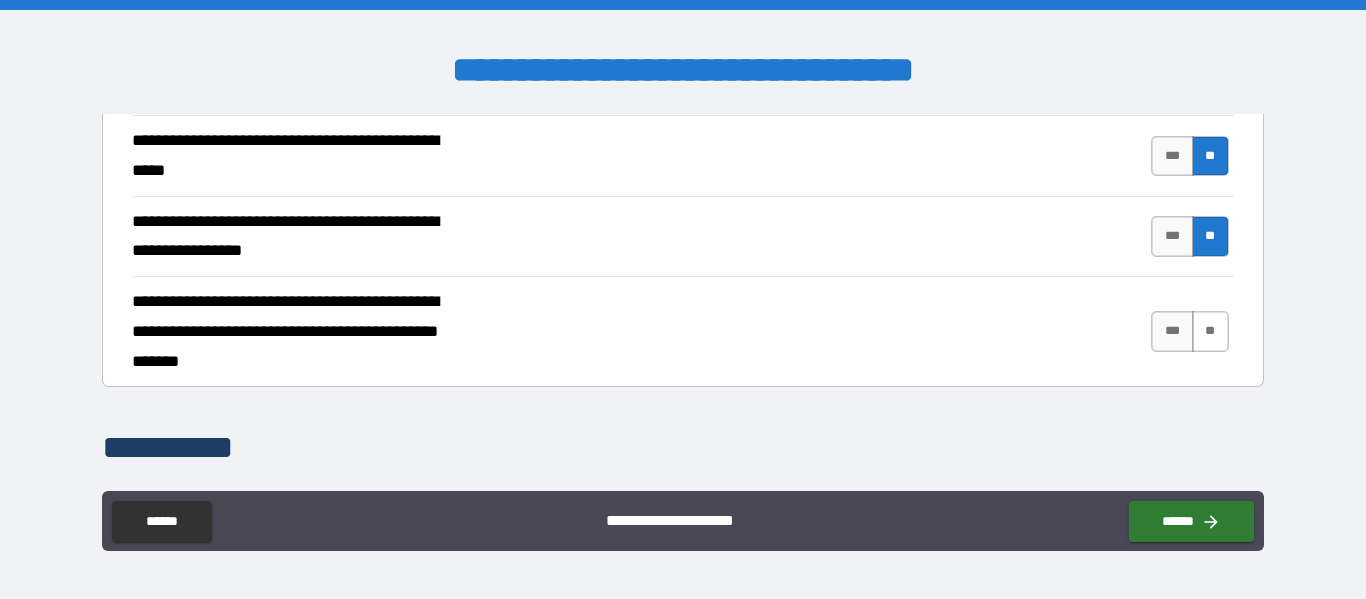 click on "**" at bounding box center [1210, 331] 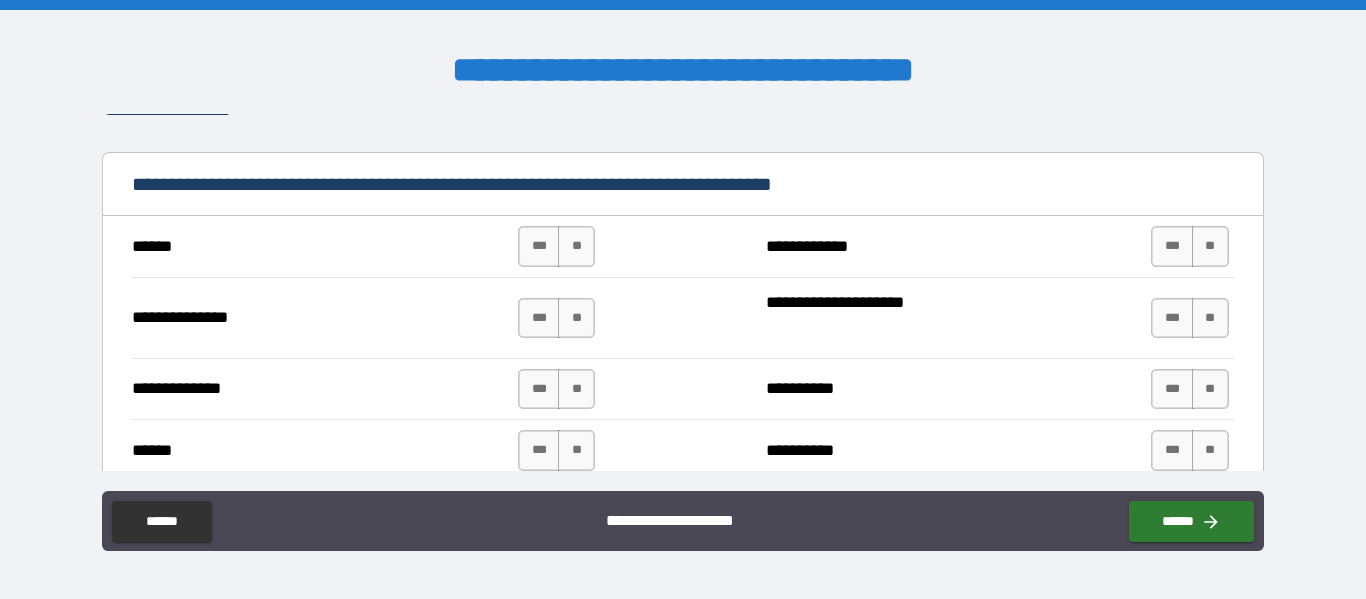 scroll, scrollTop: 1715, scrollLeft: 0, axis: vertical 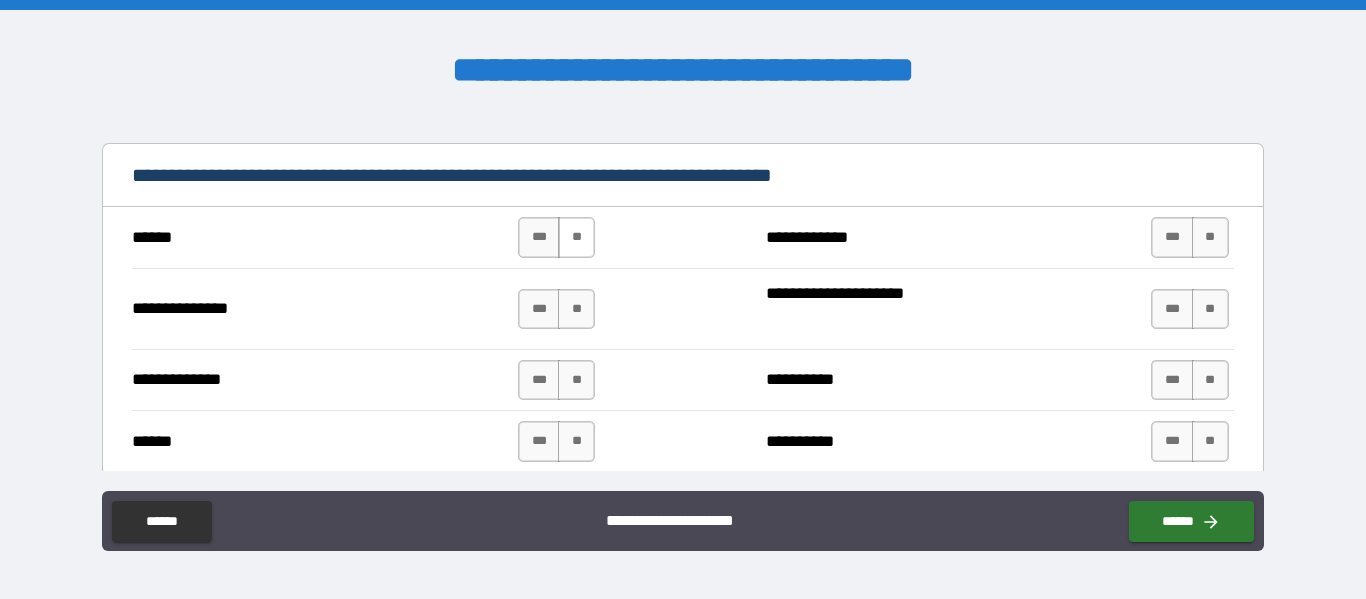 click on "**" at bounding box center [576, 237] 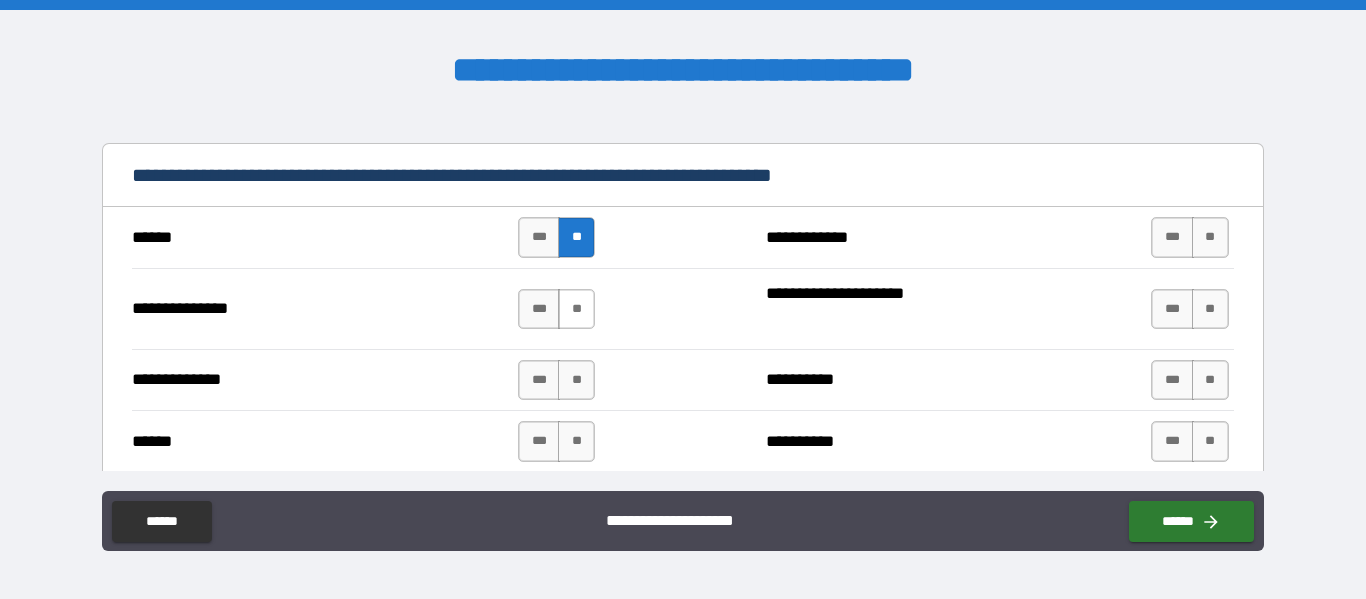 click on "**" at bounding box center [576, 309] 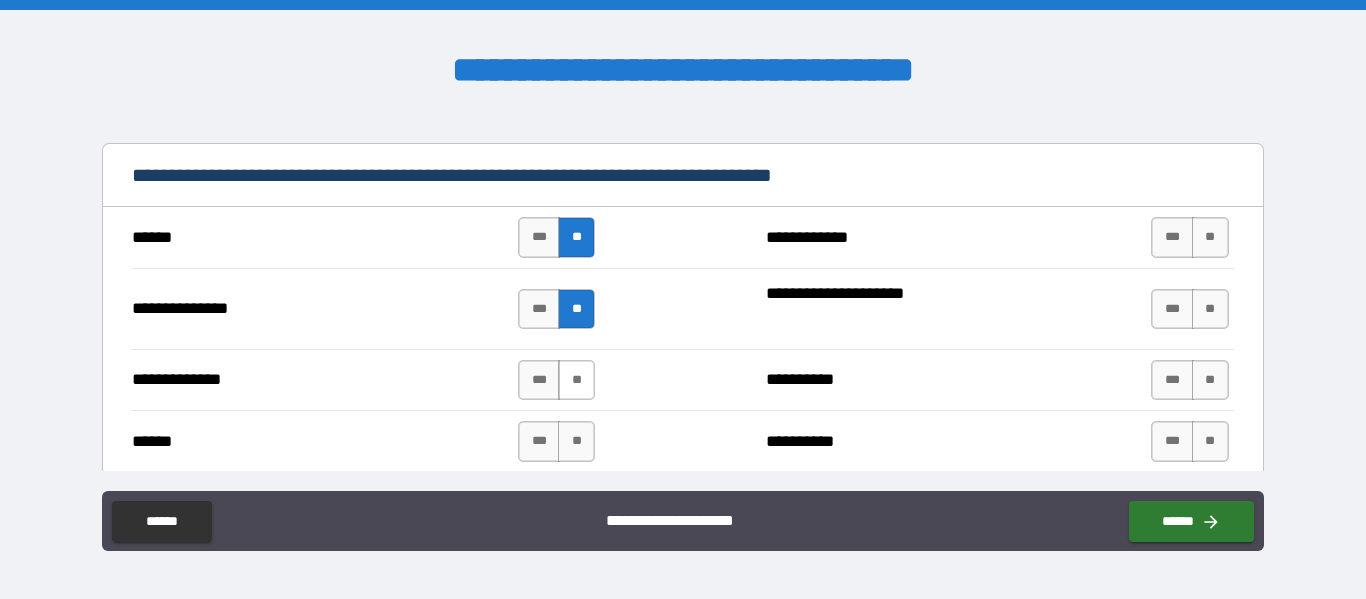 click on "**" at bounding box center [576, 380] 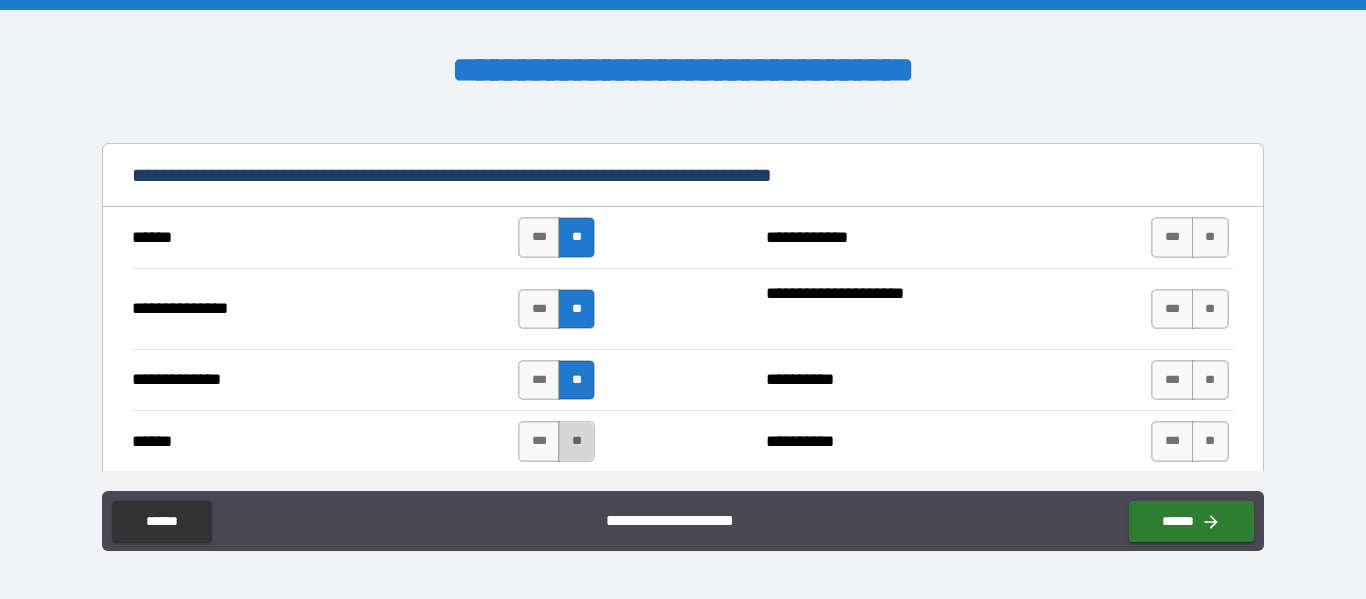 click on "**" at bounding box center (576, 441) 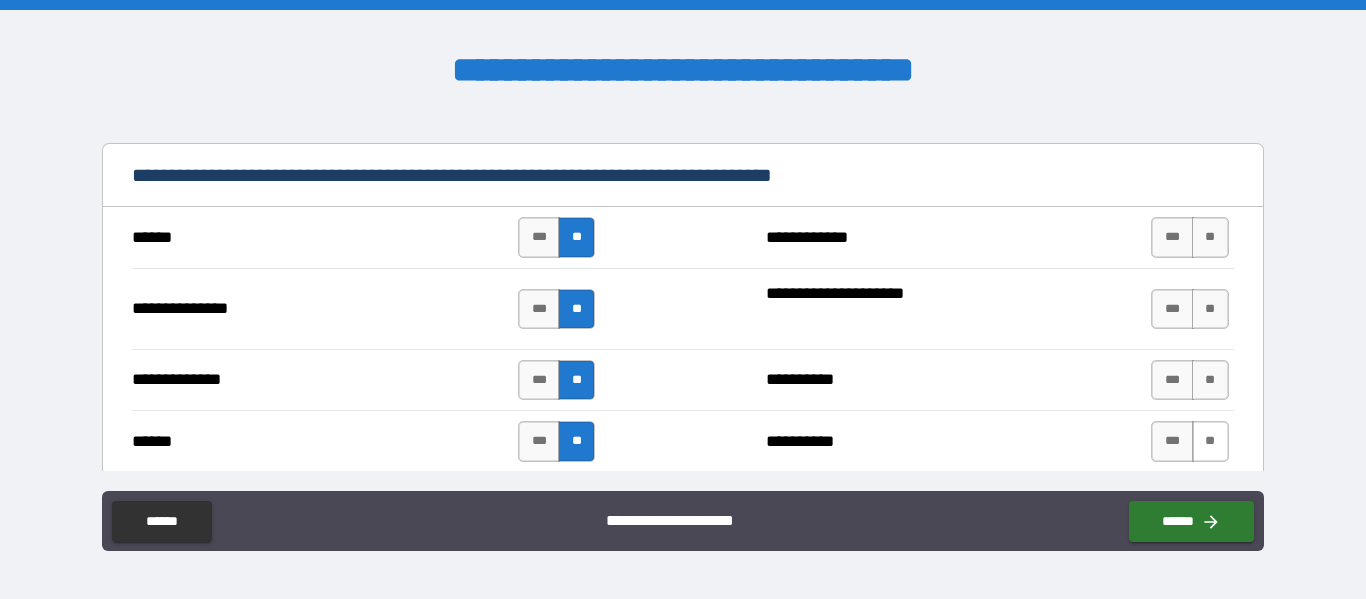 click on "**" at bounding box center (1210, 441) 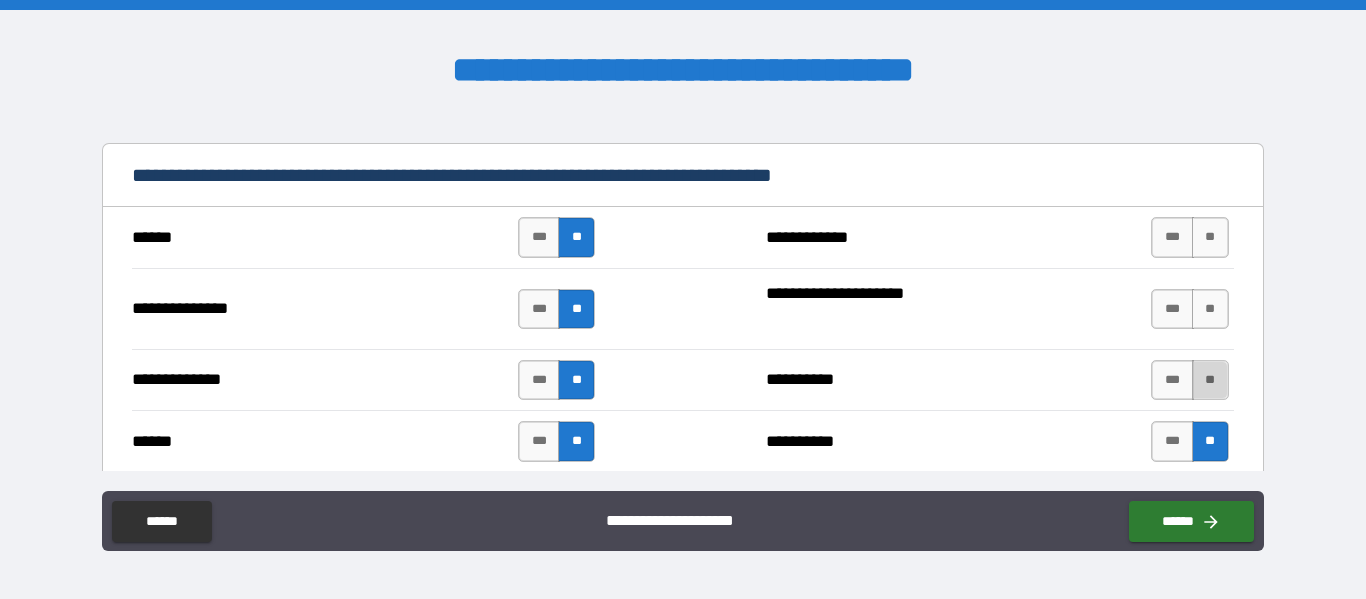 click on "**" at bounding box center [1210, 380] 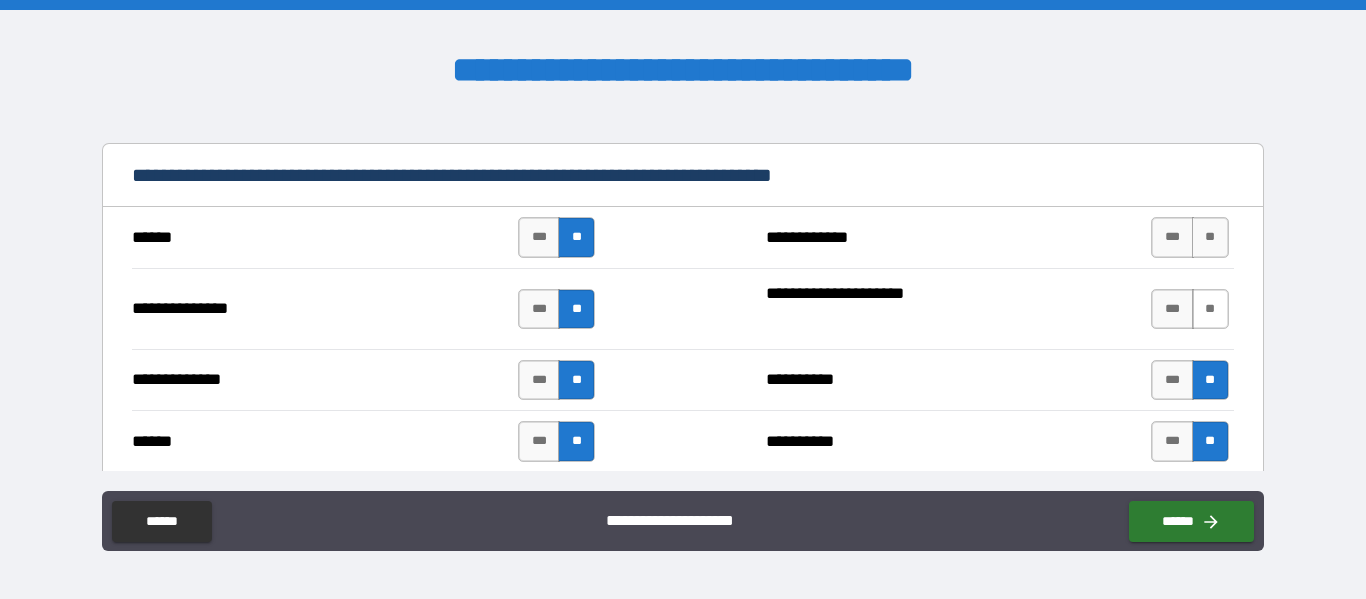 click on "**" at bounding box center (1210, 309) 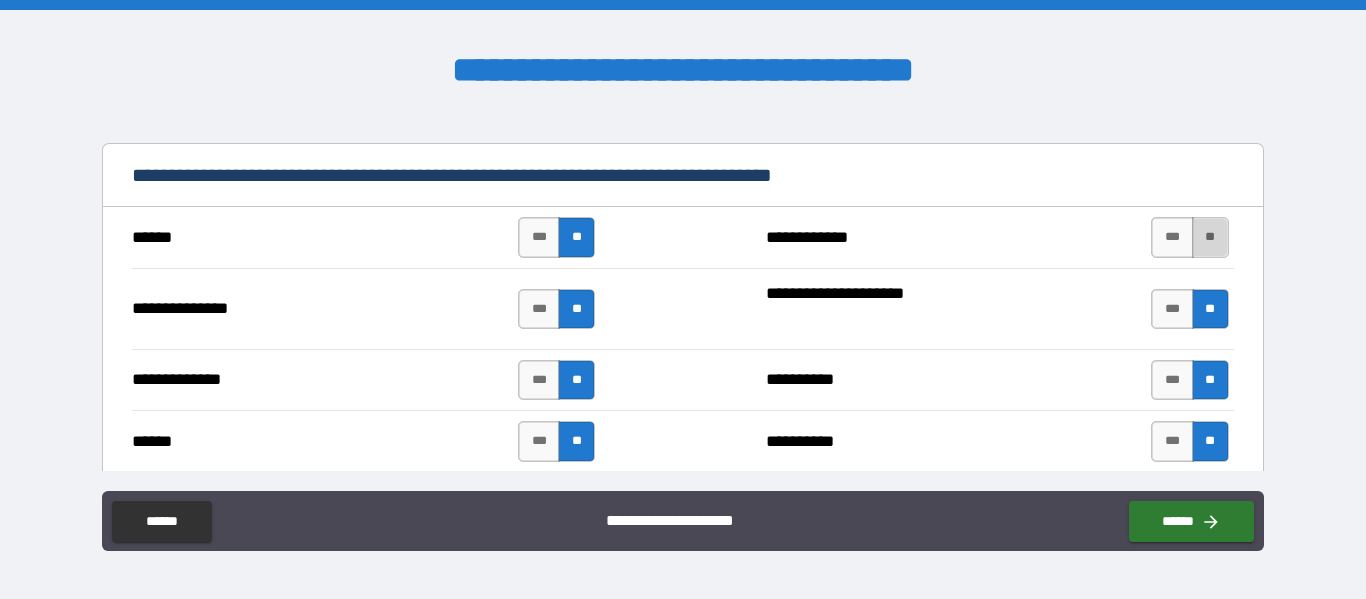 click on "**" at bounding box center (1210, 237) 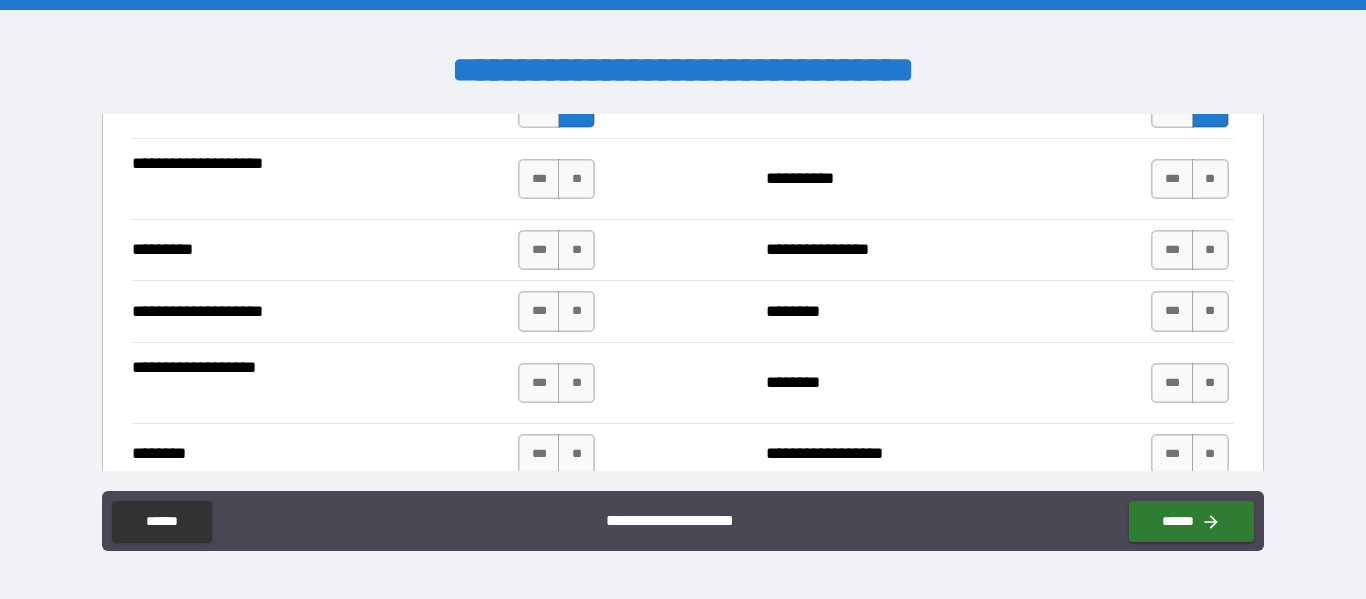 scroll, scrollTop: 2050, scrollLeft: 0, axis: vertical 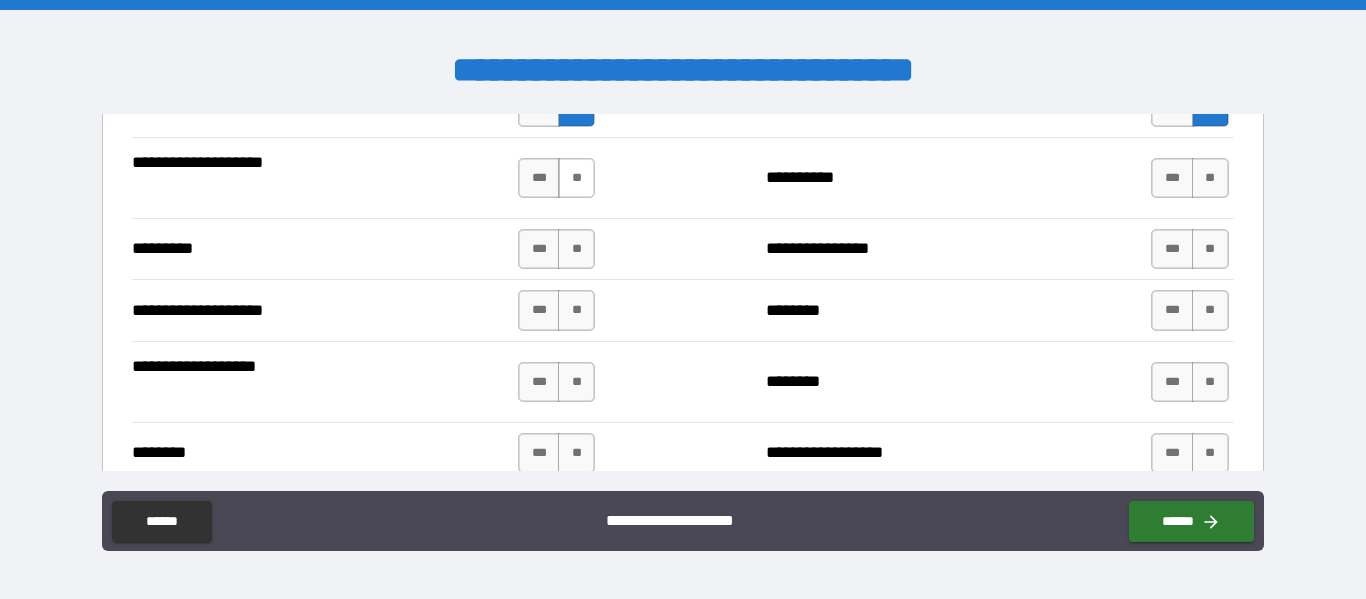 click on "**" at bounding box center [576, 178] 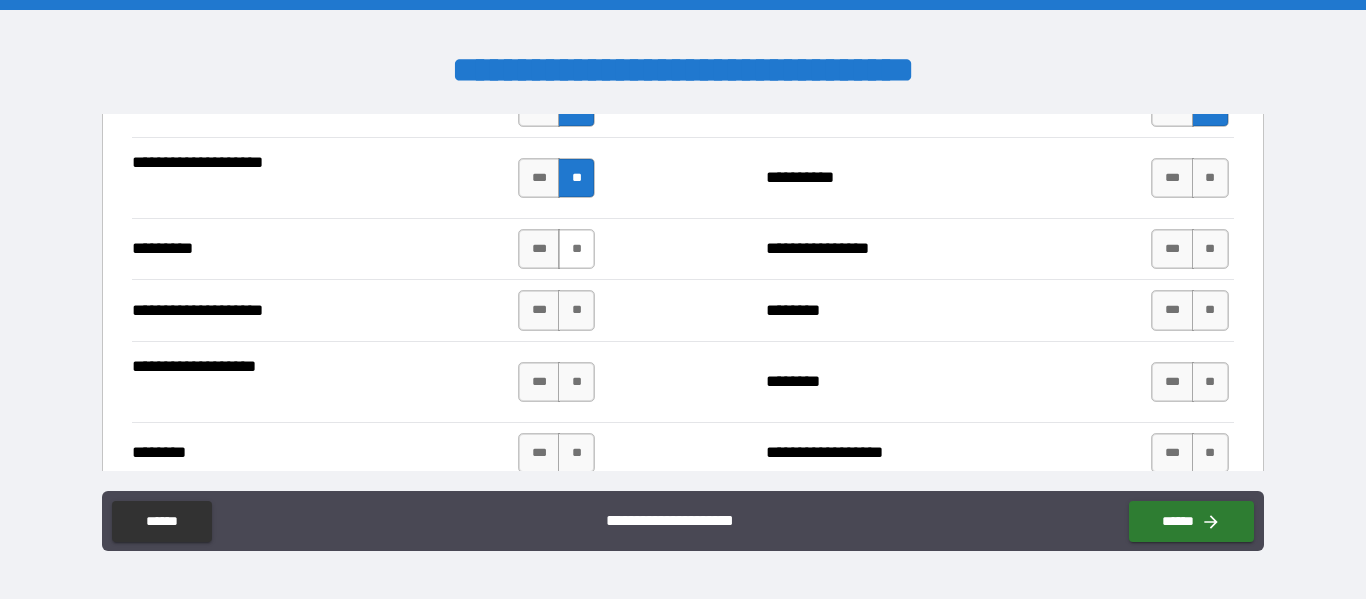 click on "**" at bounding box center (576, 249) 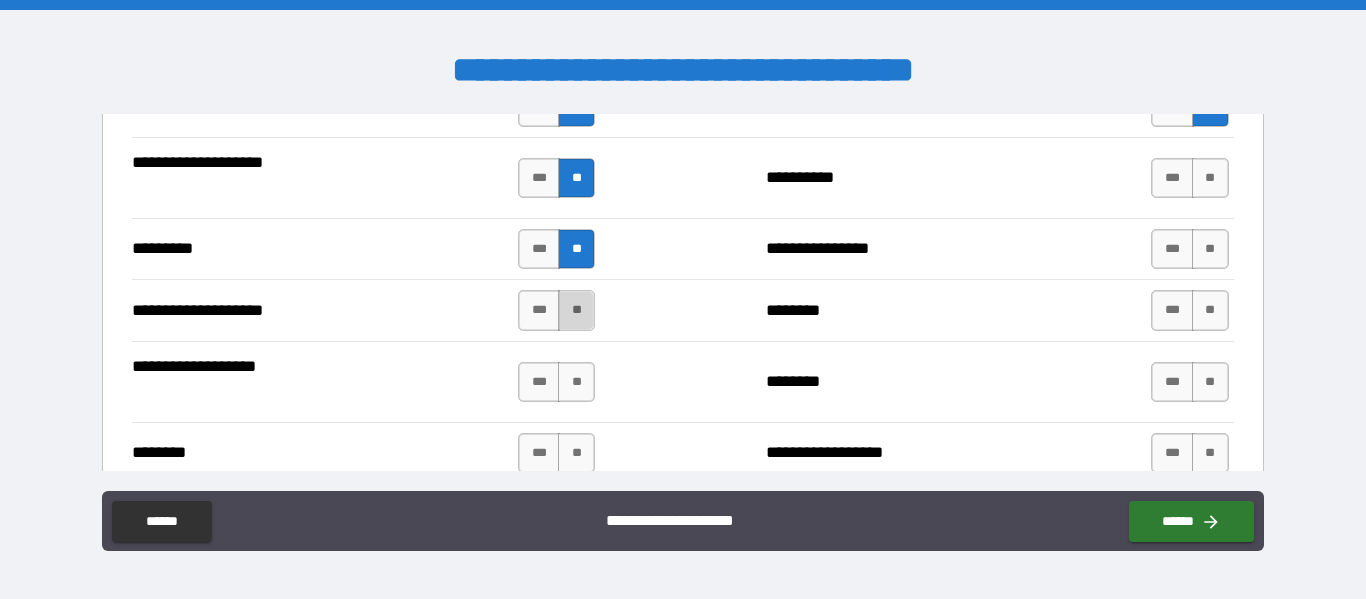 click on "**" at bounding box center (576, 310) 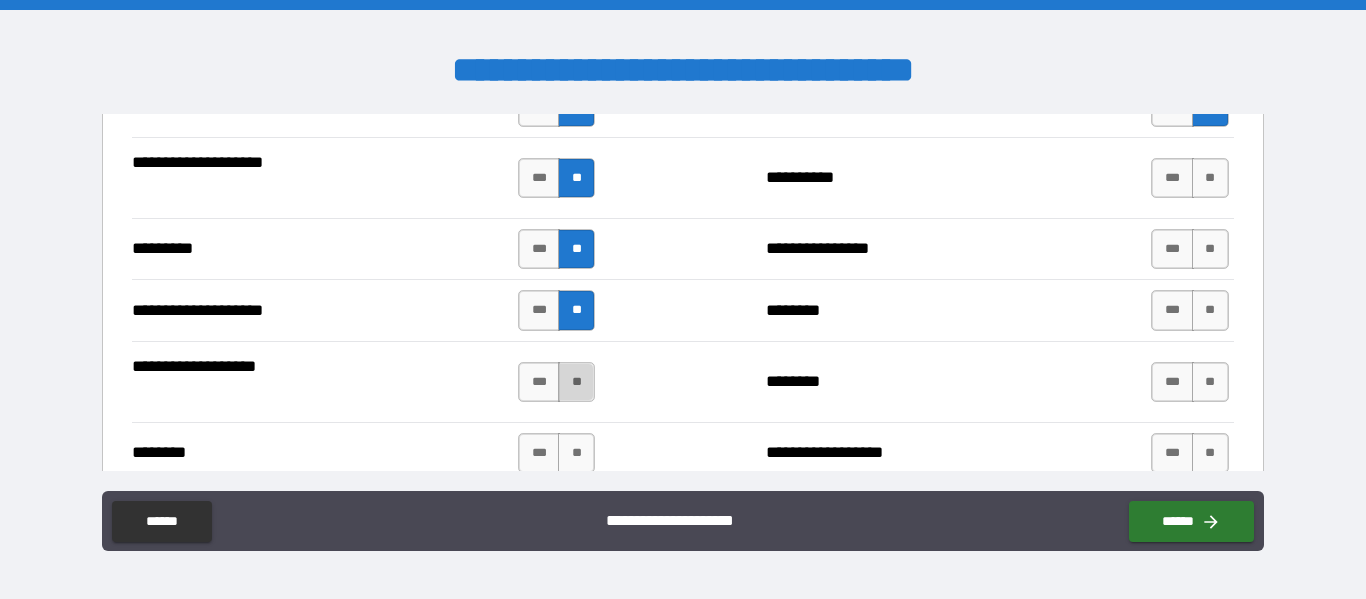 click on "**" at bounding box center (576, 382) 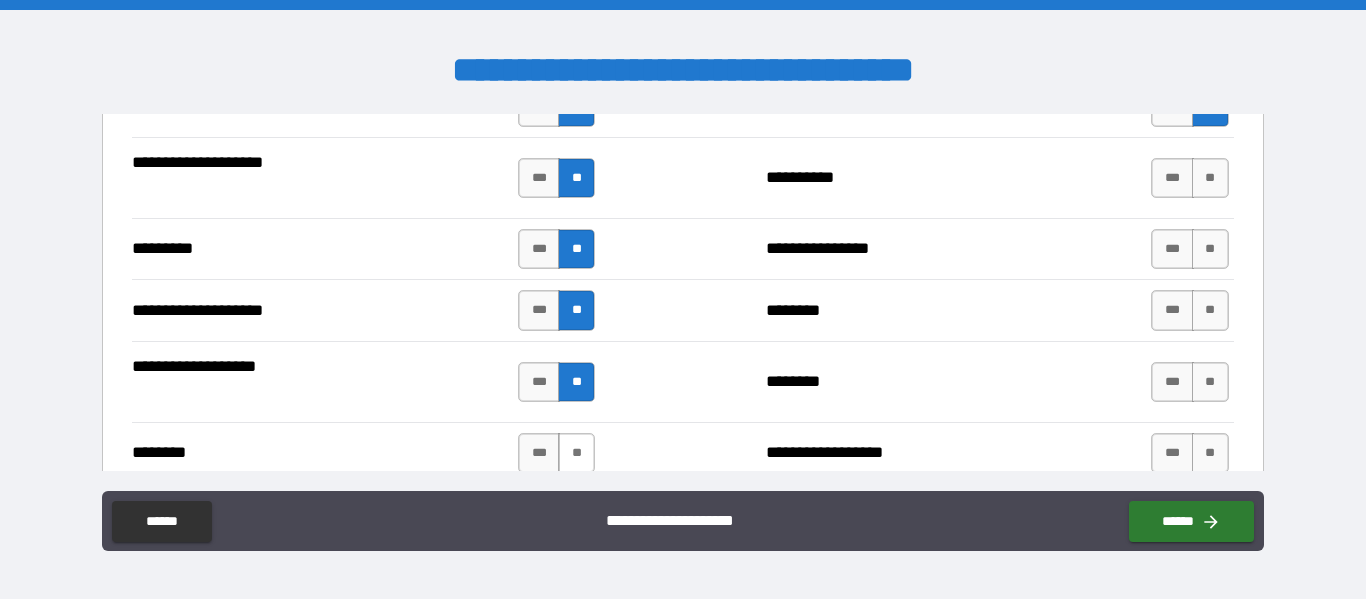 click on "**" at bounding box center (576, 453) 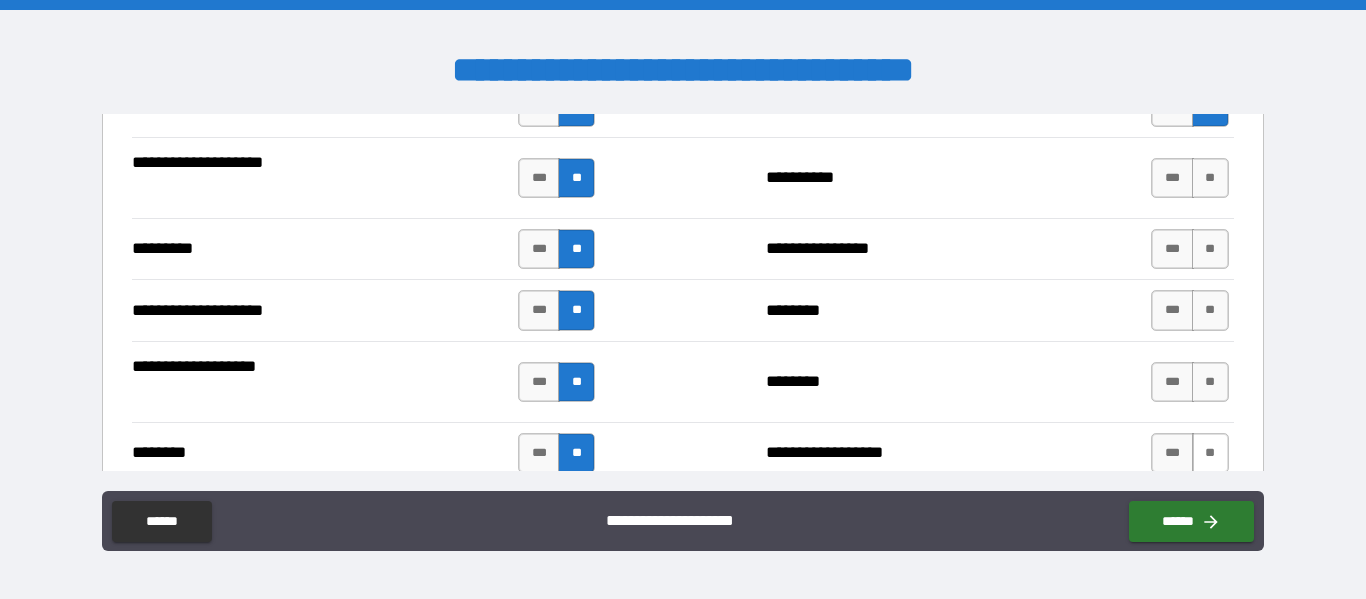 click on "**" at bounding box center (1210, 453) 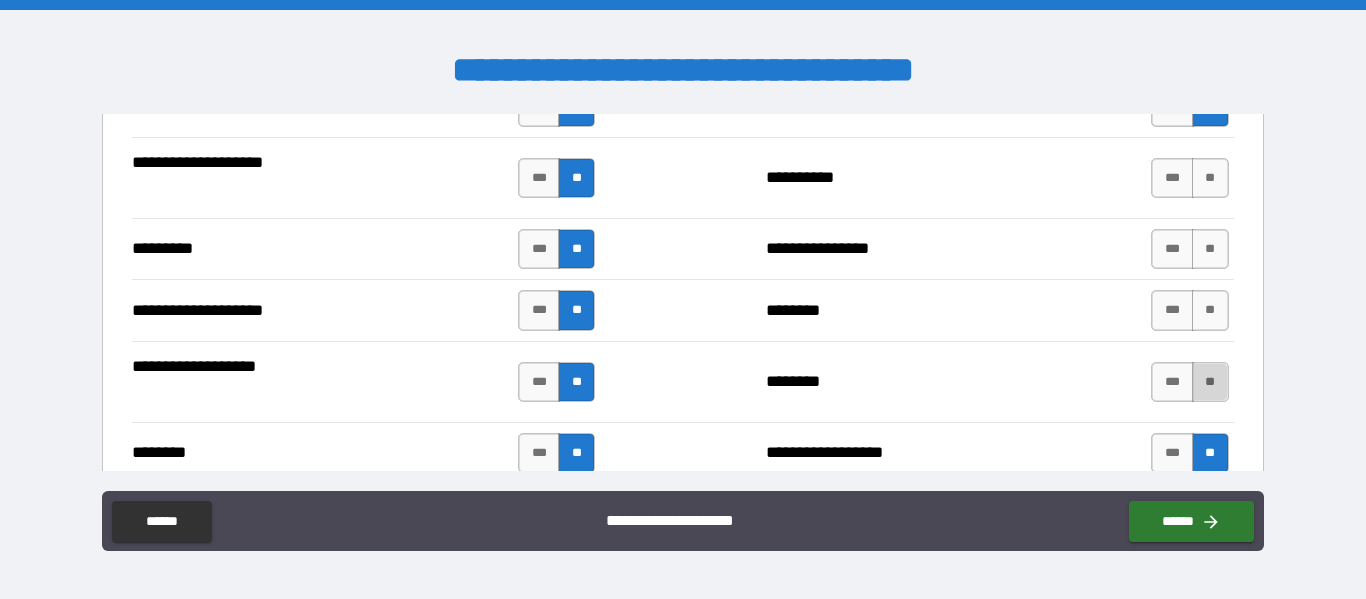 click on "**" at bounding box center (1210, 382) 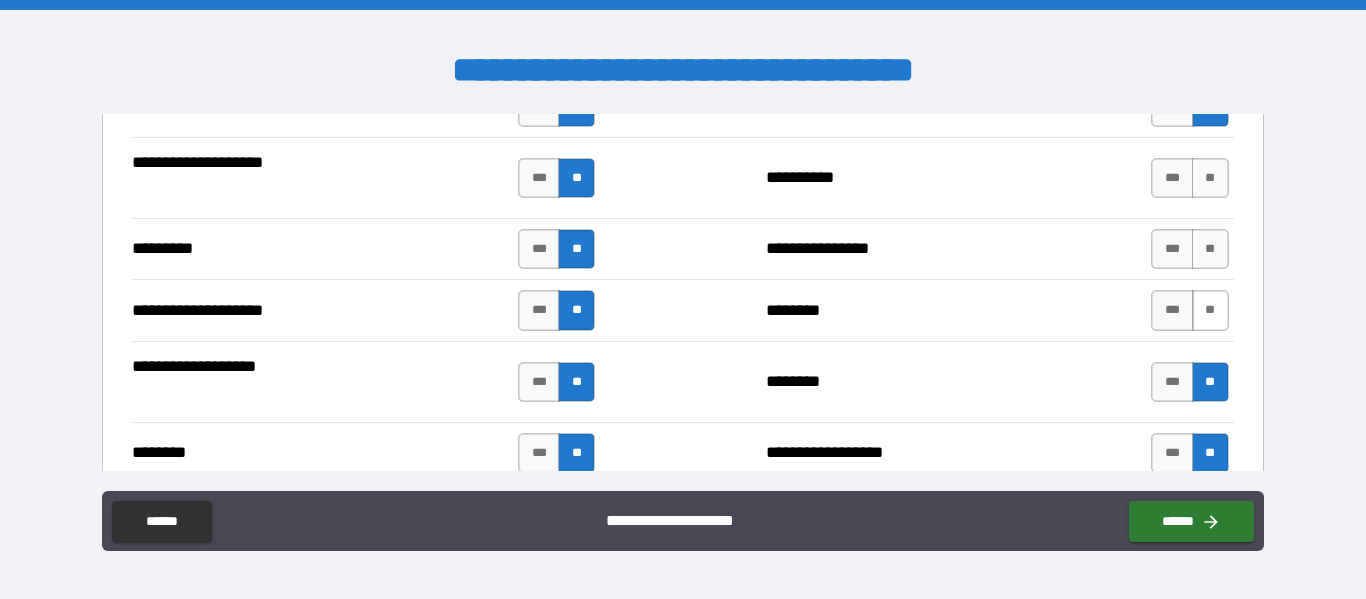 click on "**" at bounding box center [1210, 310] 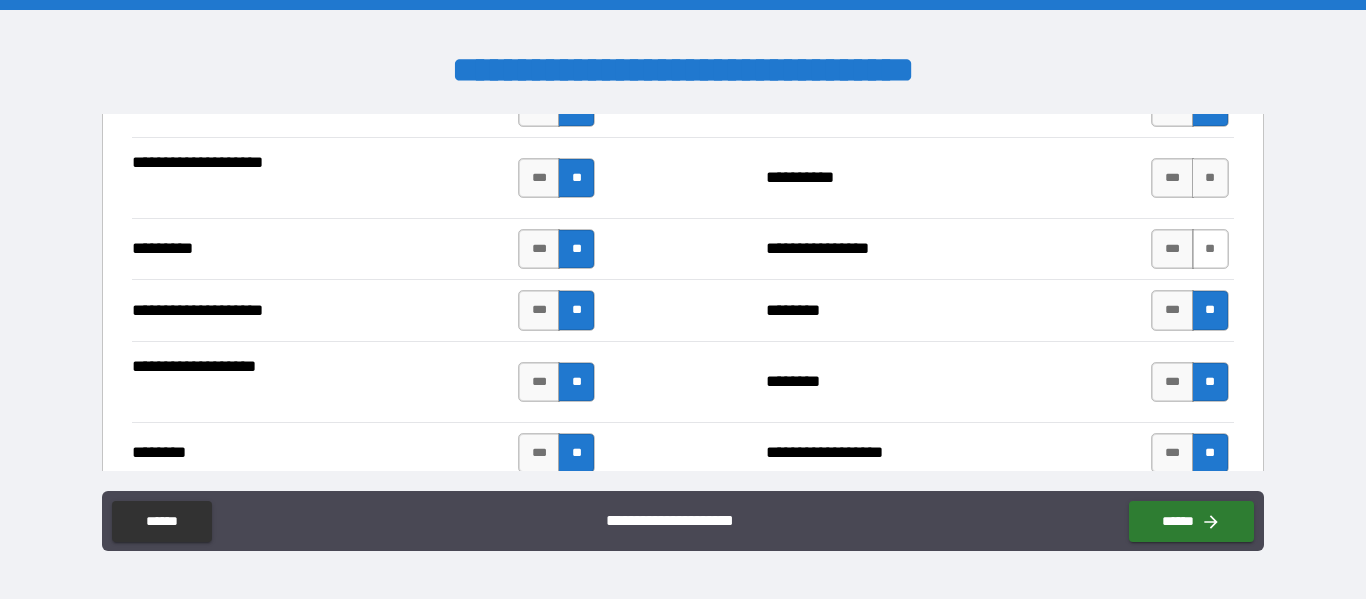 click on "**" at bounding box center (1210, 249) 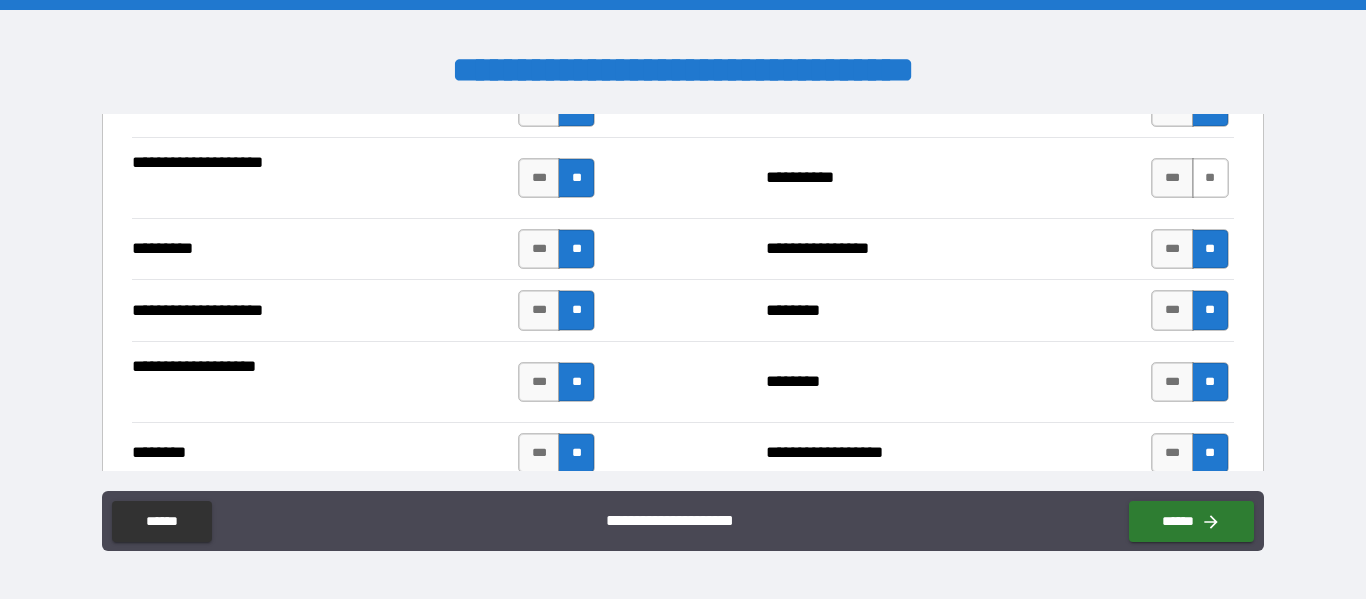 click on "**" at bounding box center (1210, 178) 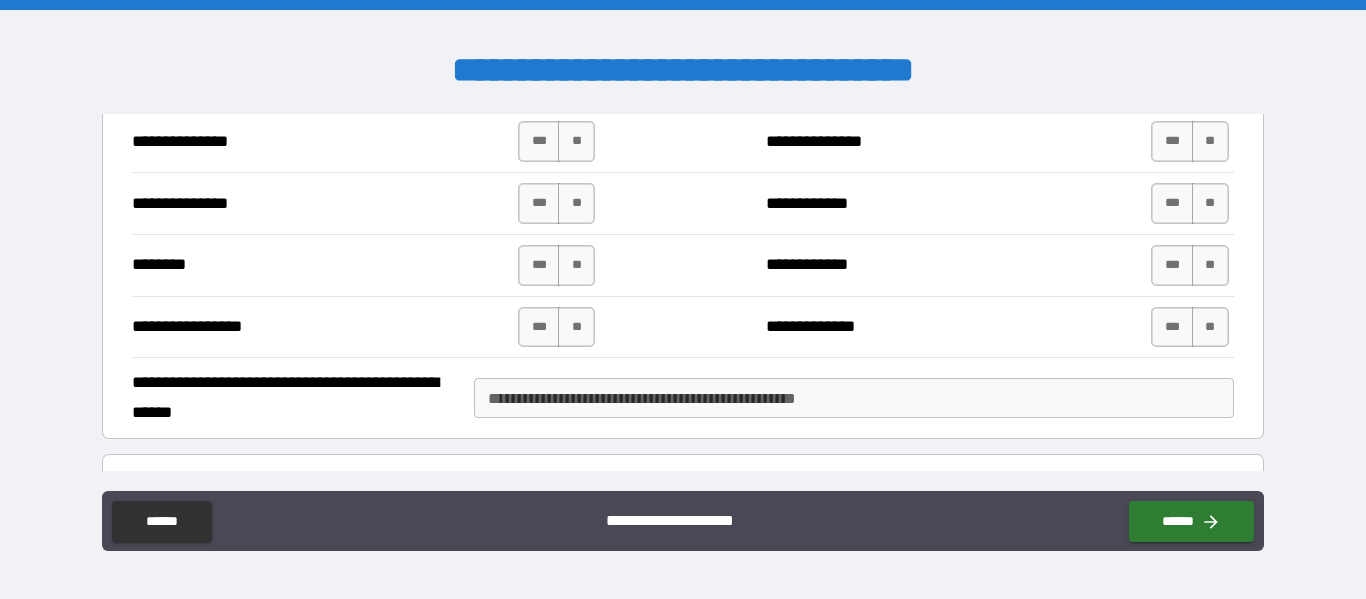 scroll, scrollTop: 2425, scrollLeft: 0, axis: vertical 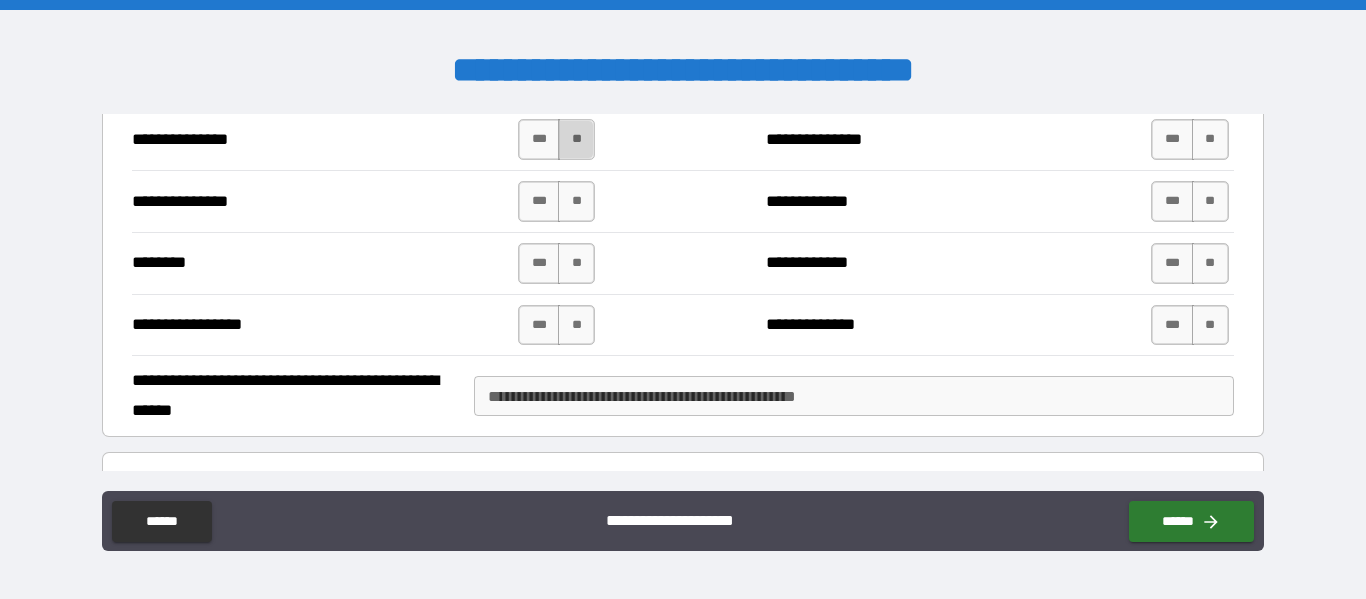click on "**" at bounding box center (576, 139) 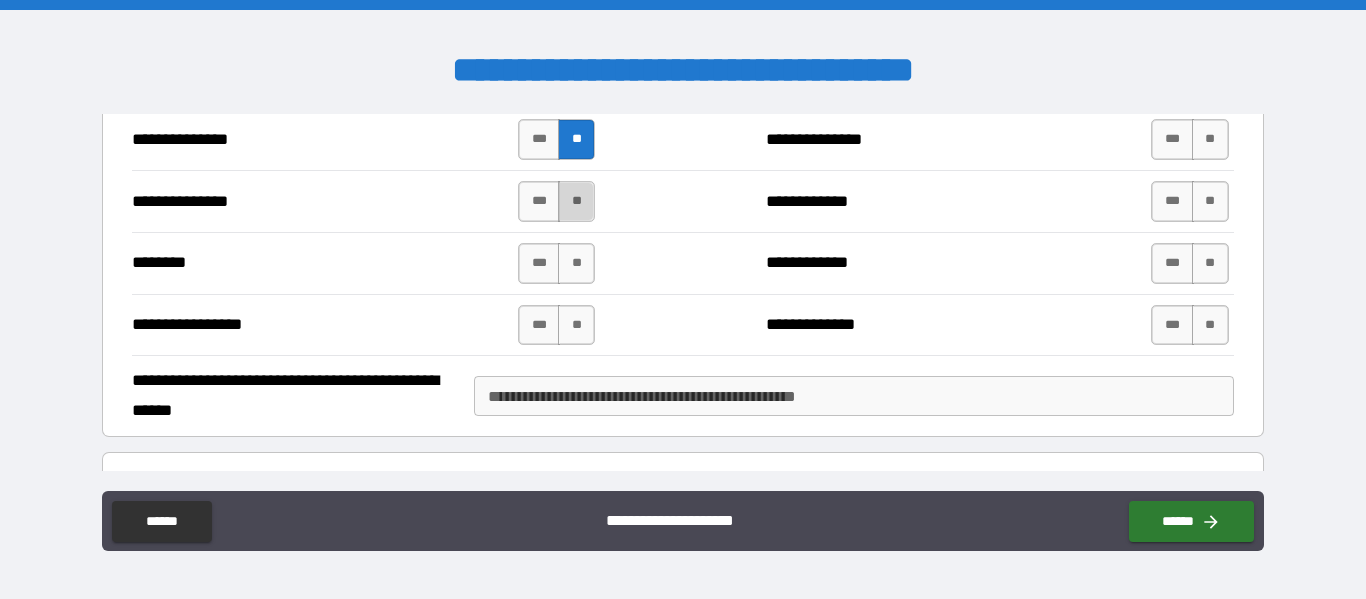 click on "**" at bounding box center [576, 201] 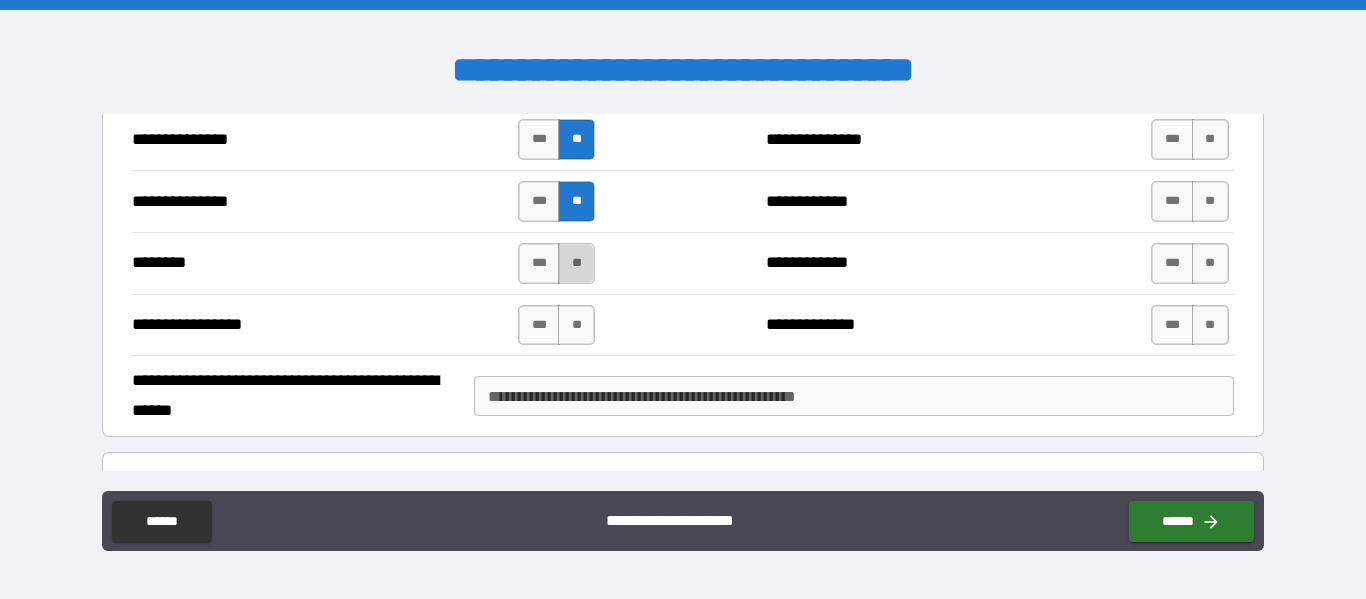 click on "**" at bounding box center (576, 263) 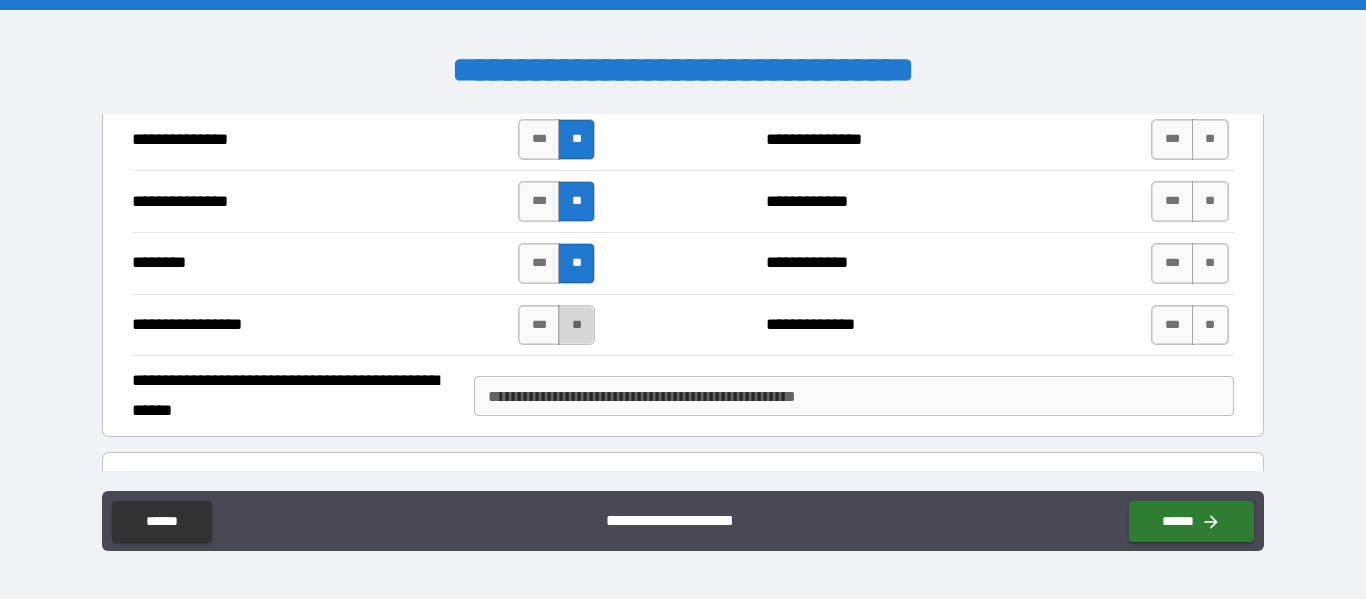 click on "**" at bounding box center (576, 325) 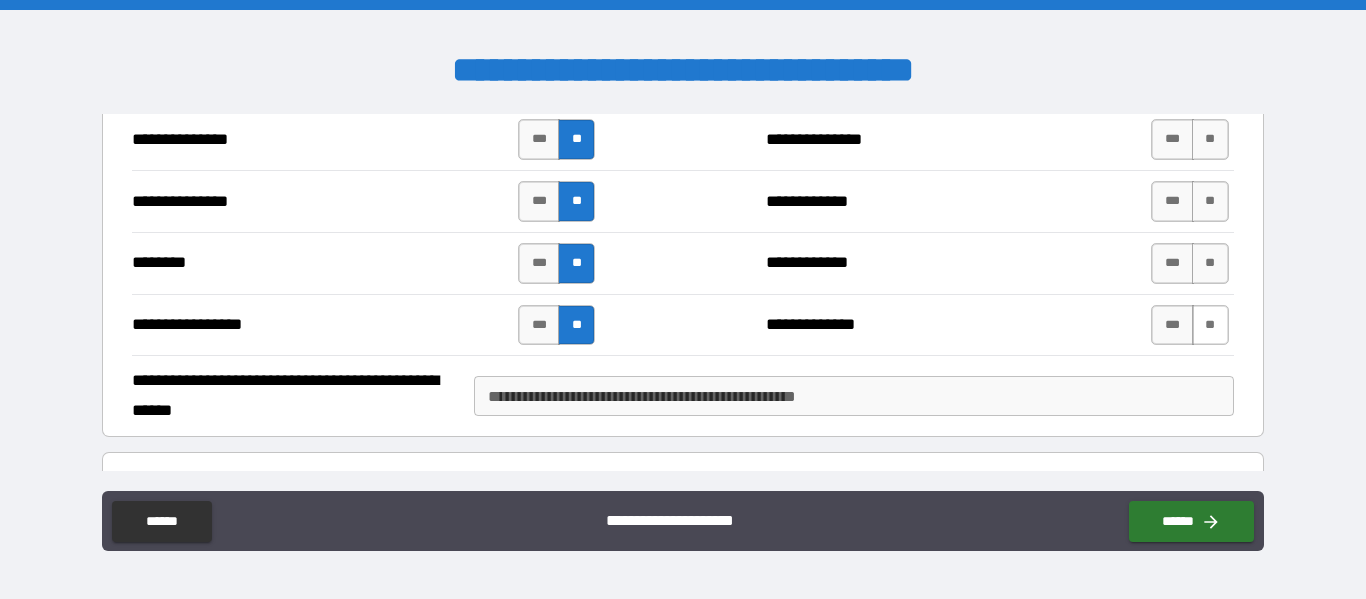 click on "**" at bounding box center [1210, 325] 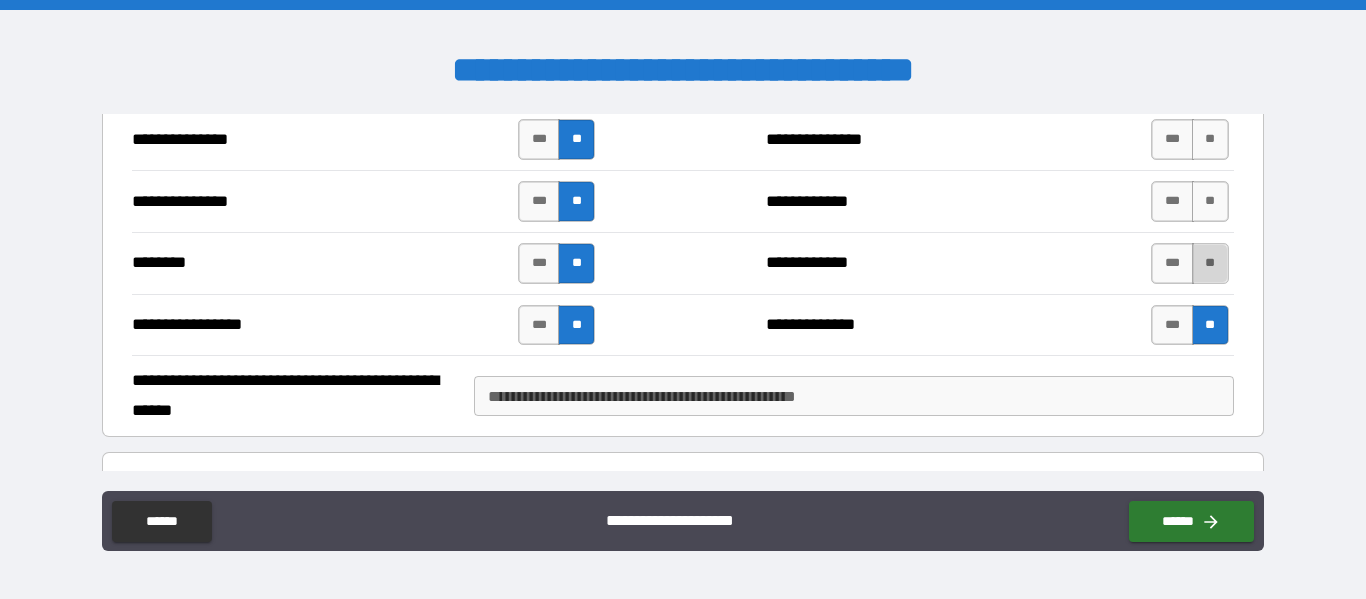 click on "**" at bounding box center (1210, 263) 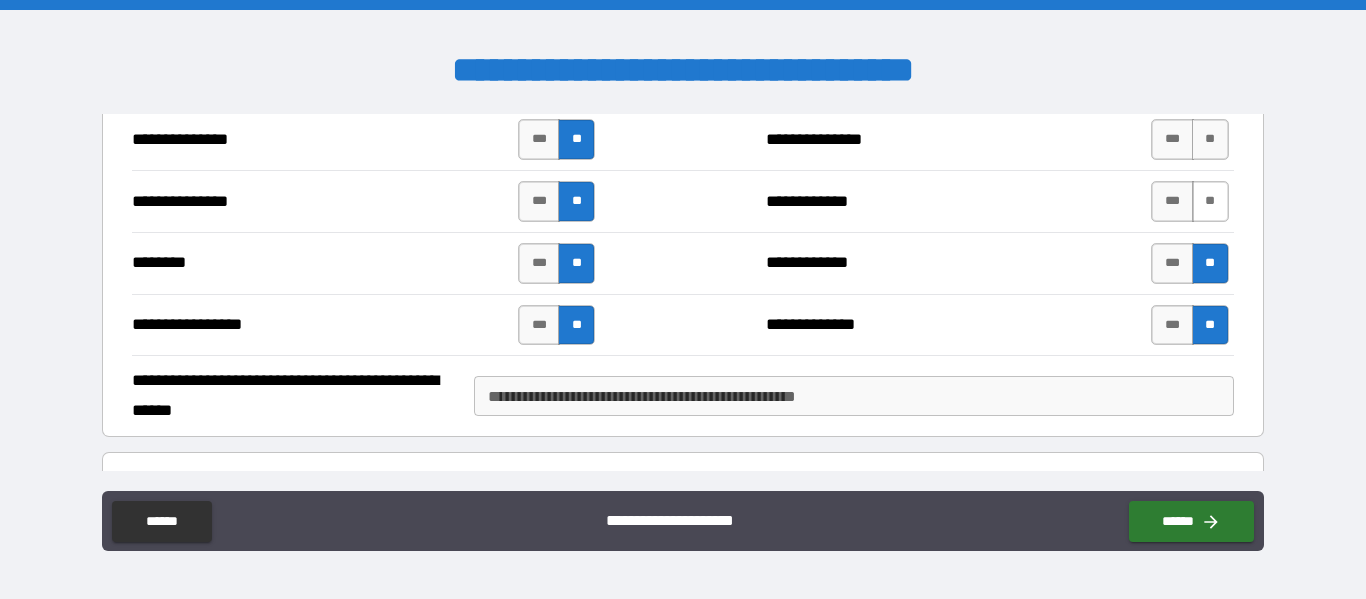 click on "**" at bounding box center [1210, 201] 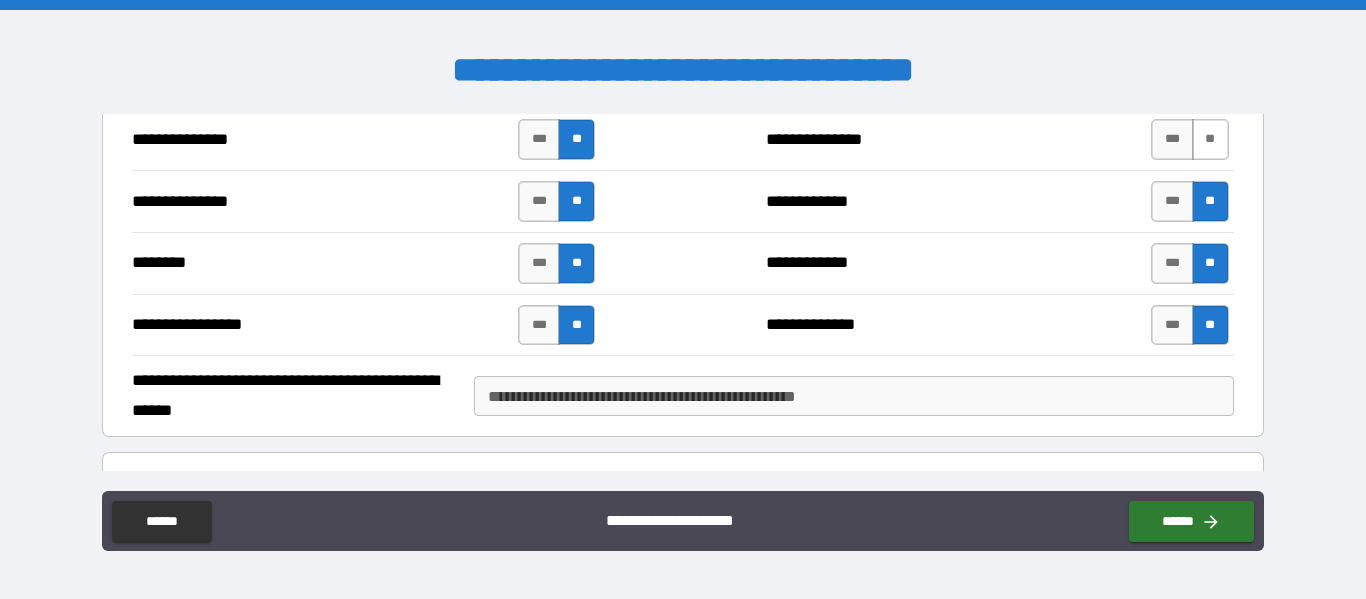click on "**" at bounding box center [1210, 139] 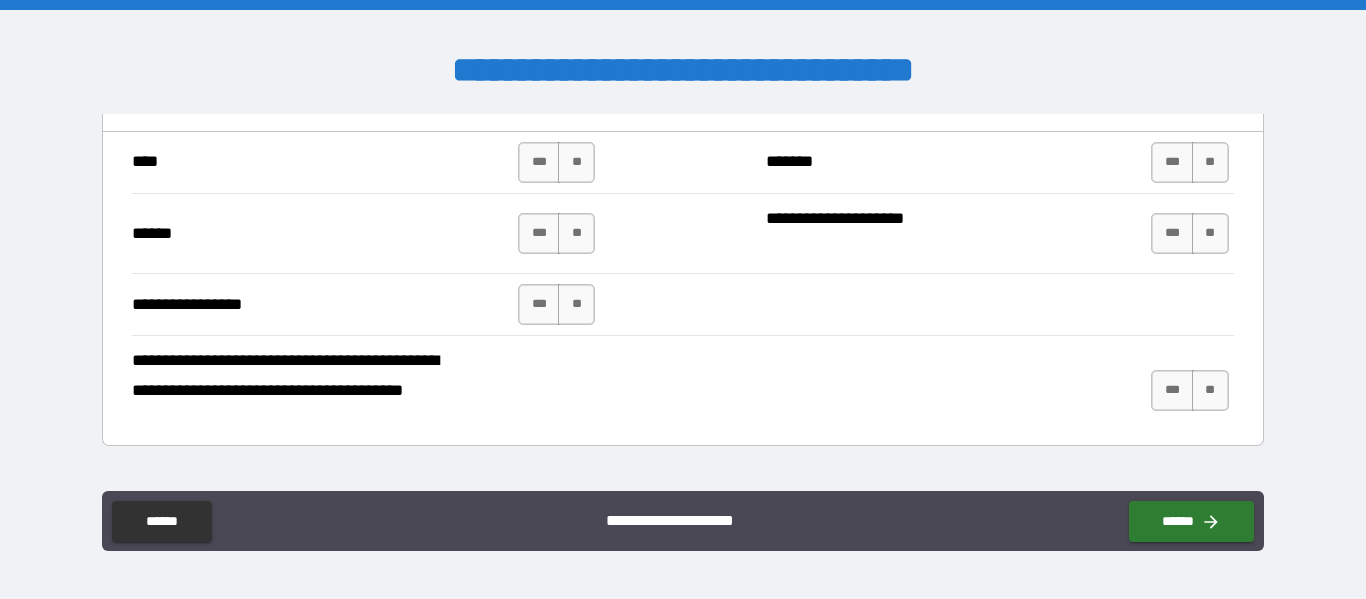 scroll, scrollTop: 2810, scrollLeft: 0, axis: vertical 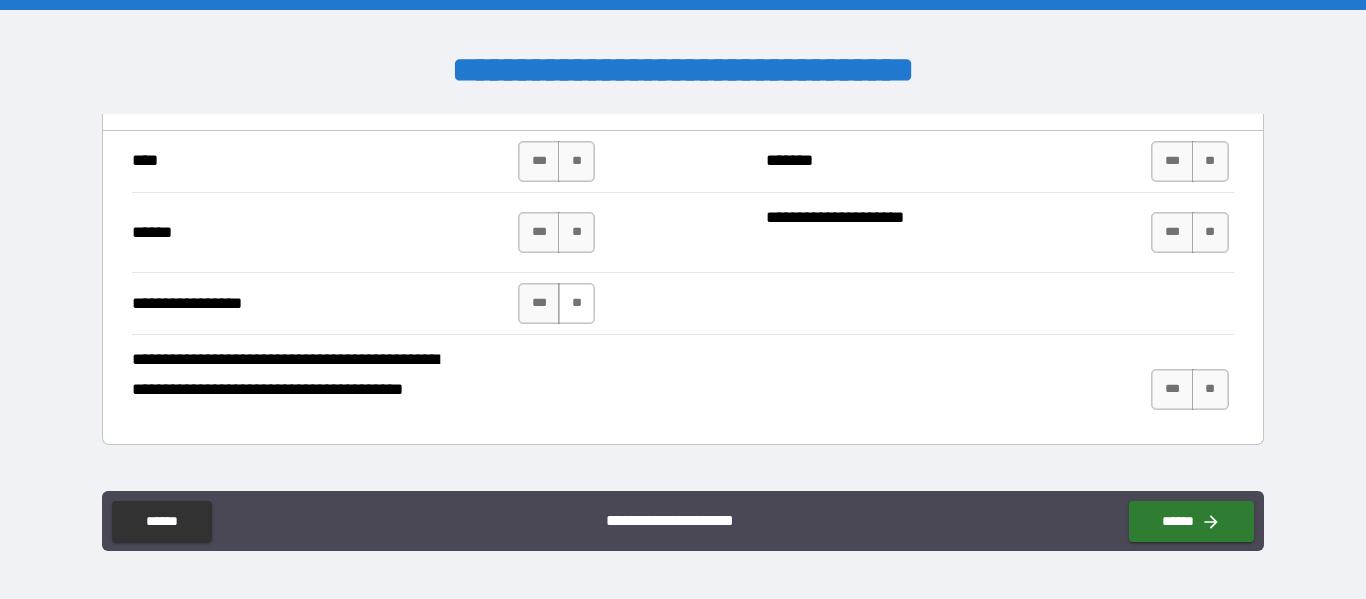 click on "**" at bounding box center (576, 303) 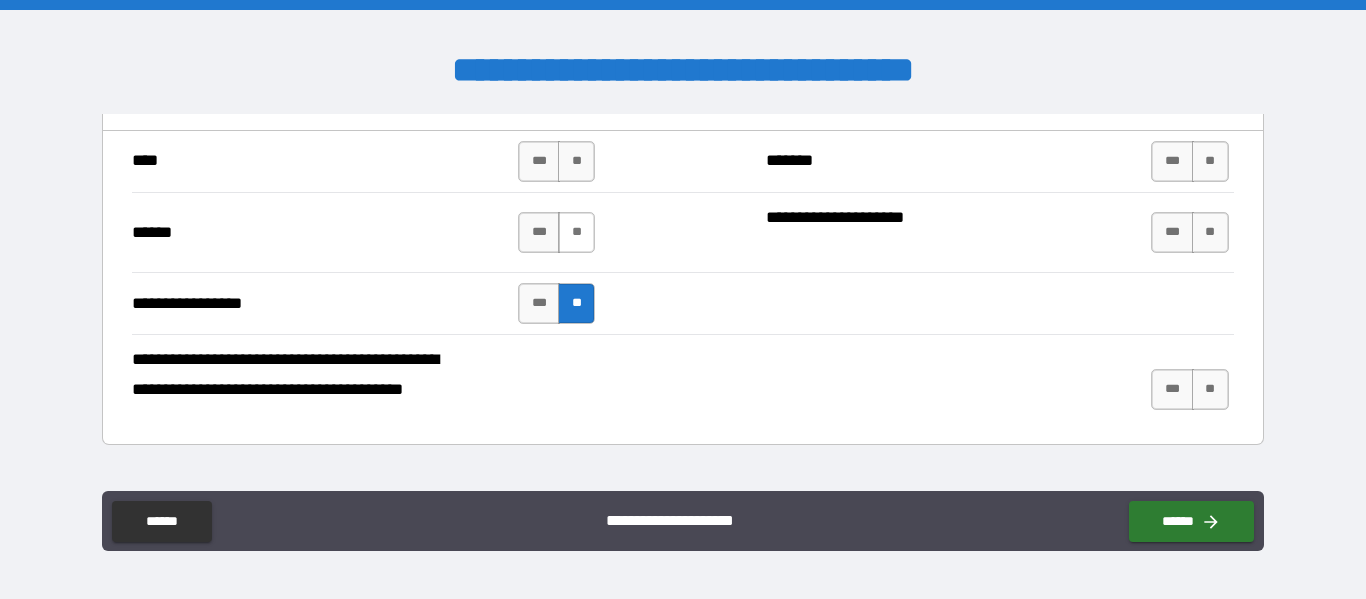 click on "**" at bounding box center [576, 232] 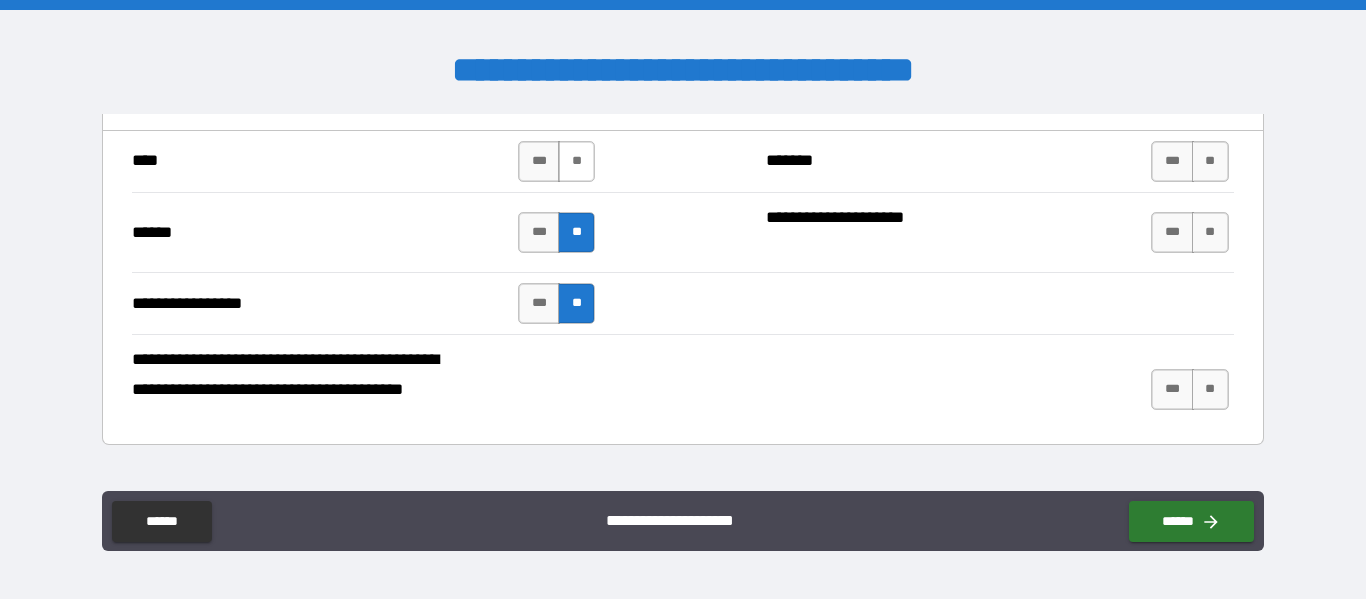 click on "**" at bounding box center (576, 161) 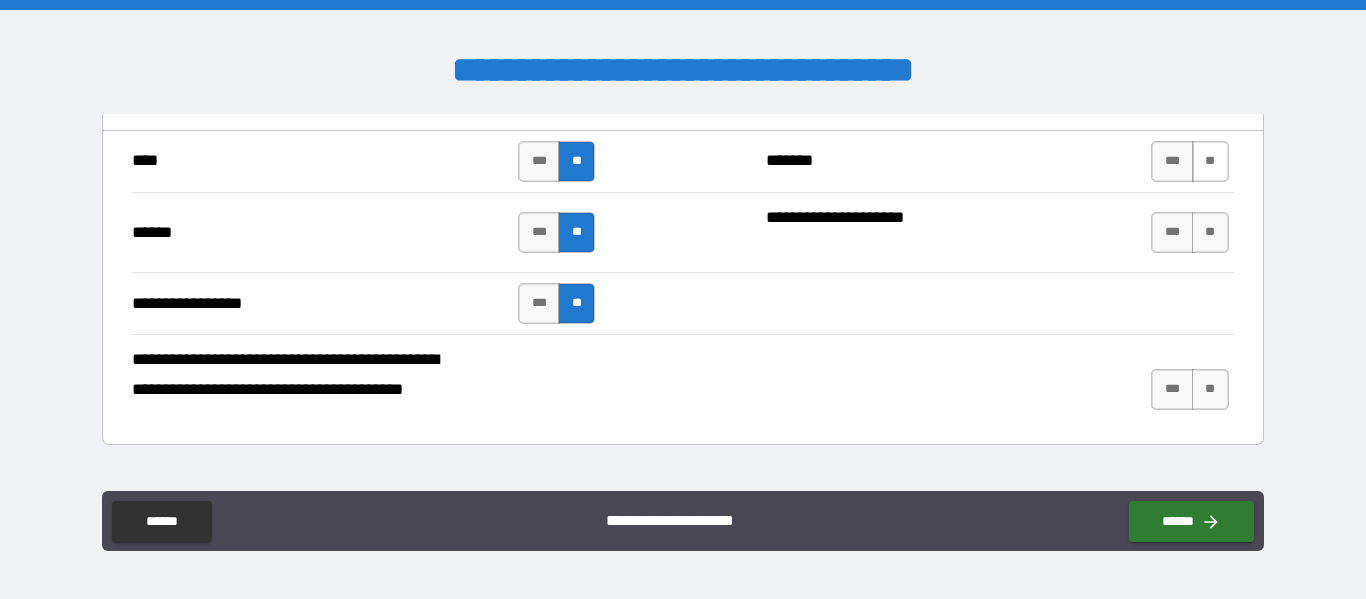 click on "**" at bounding box center [1210, 161] 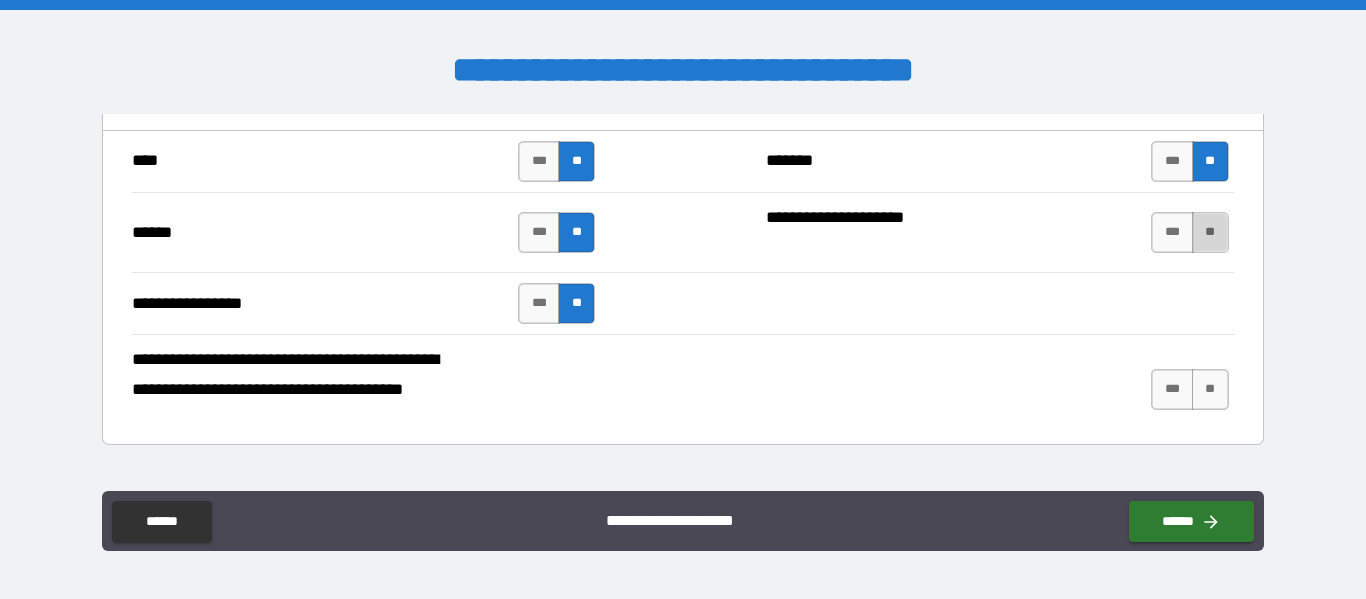 click on "**" at bounding box center (1210, 232) 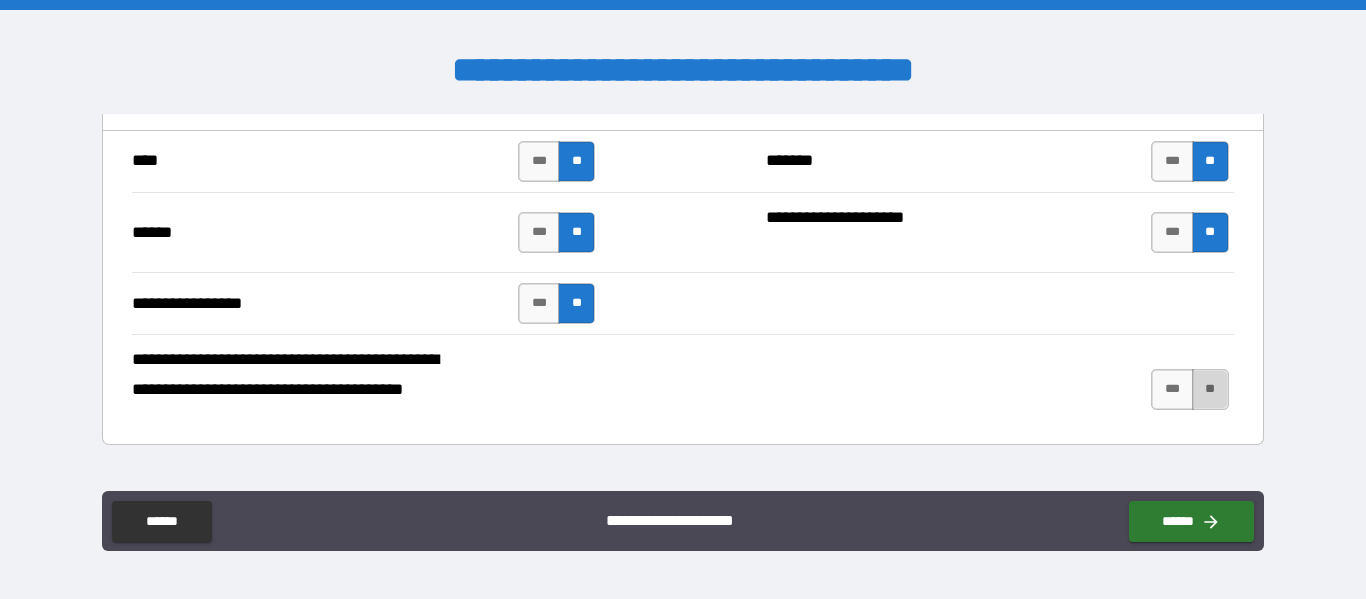 click on "**" at bounding box center [1210, 389] 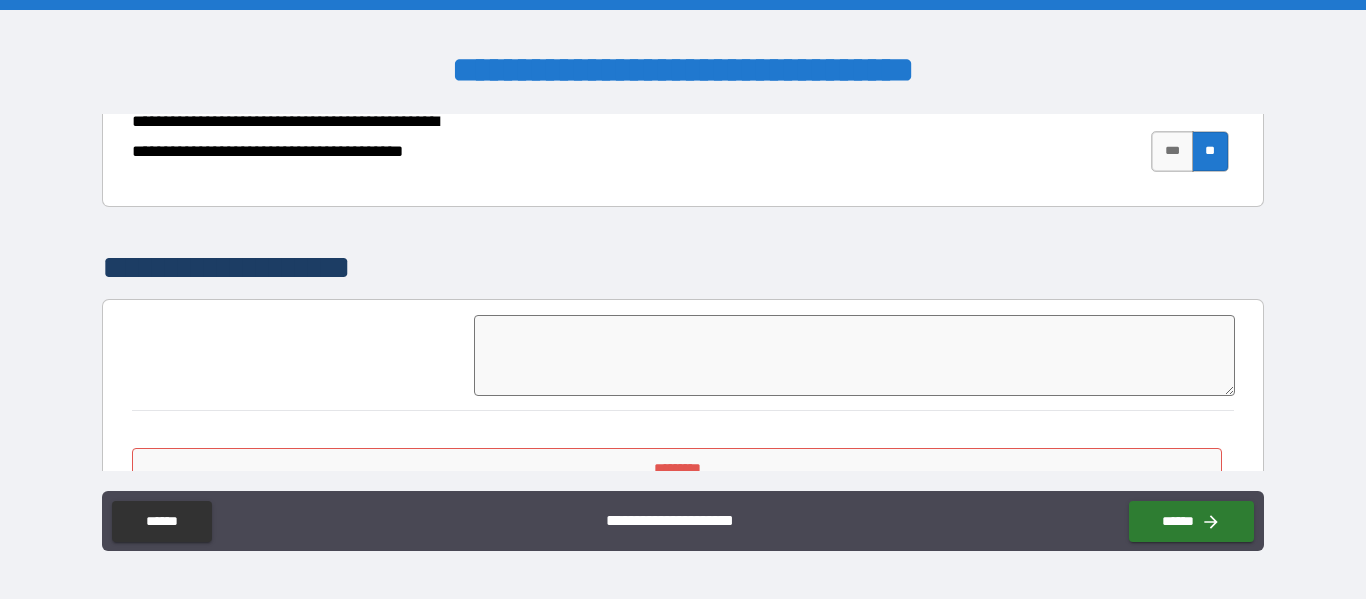 scroll, scrollTop: 3096, scrollLeft: 0, axis: vertical 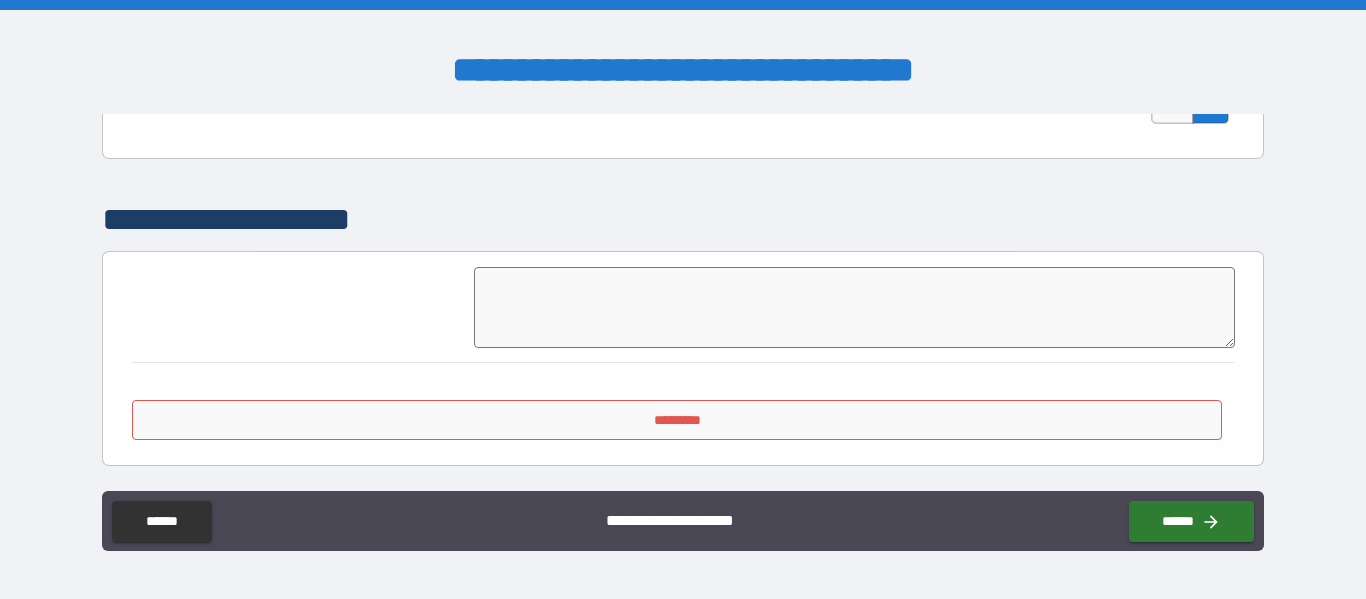 click on "*********" at bounding box center (677, 420) 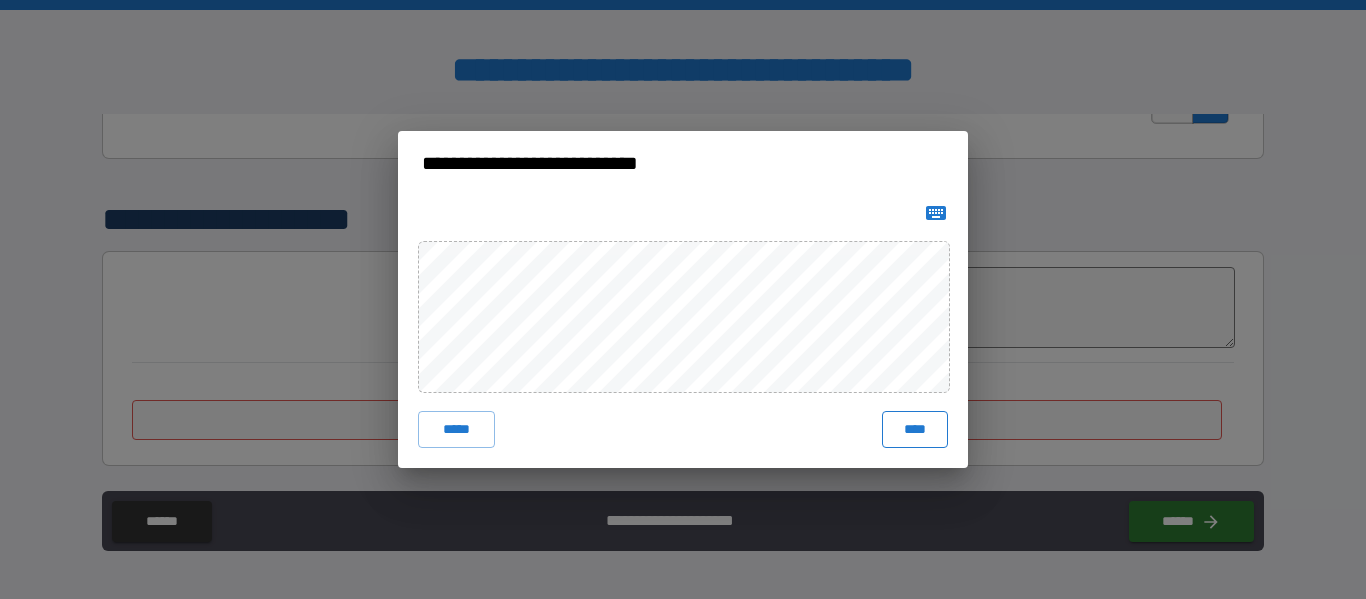 click on "****" at bounding box center [915, 429] 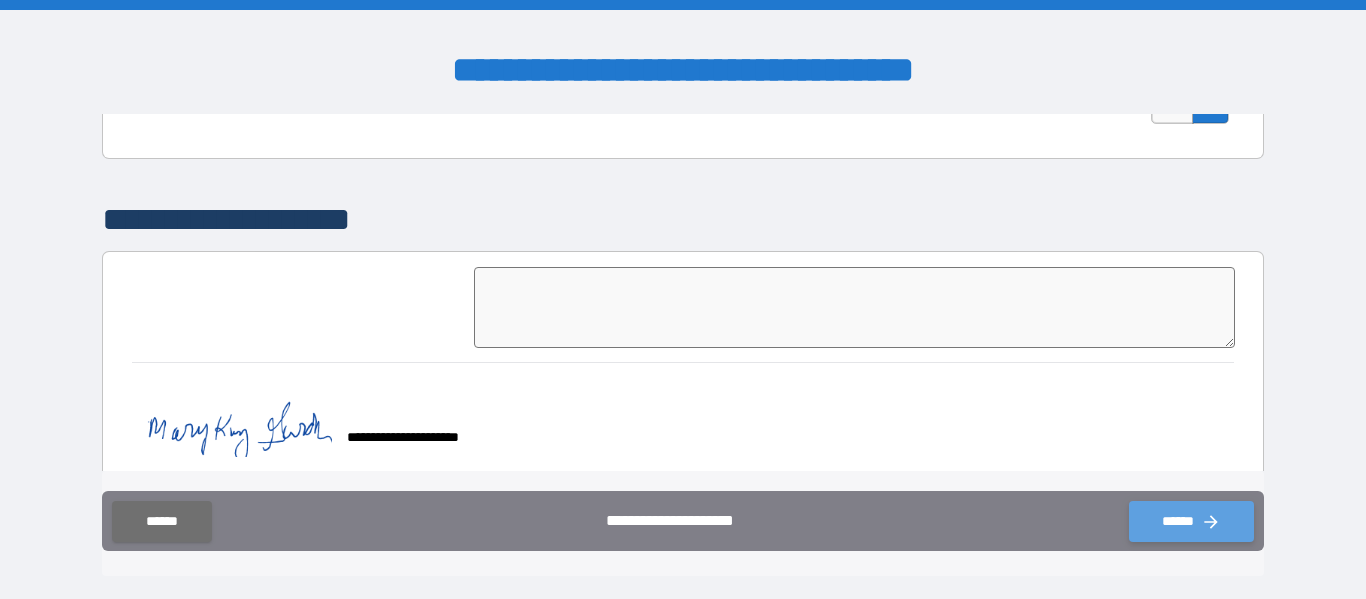 click on "******" at bounding box center (1191, 521) 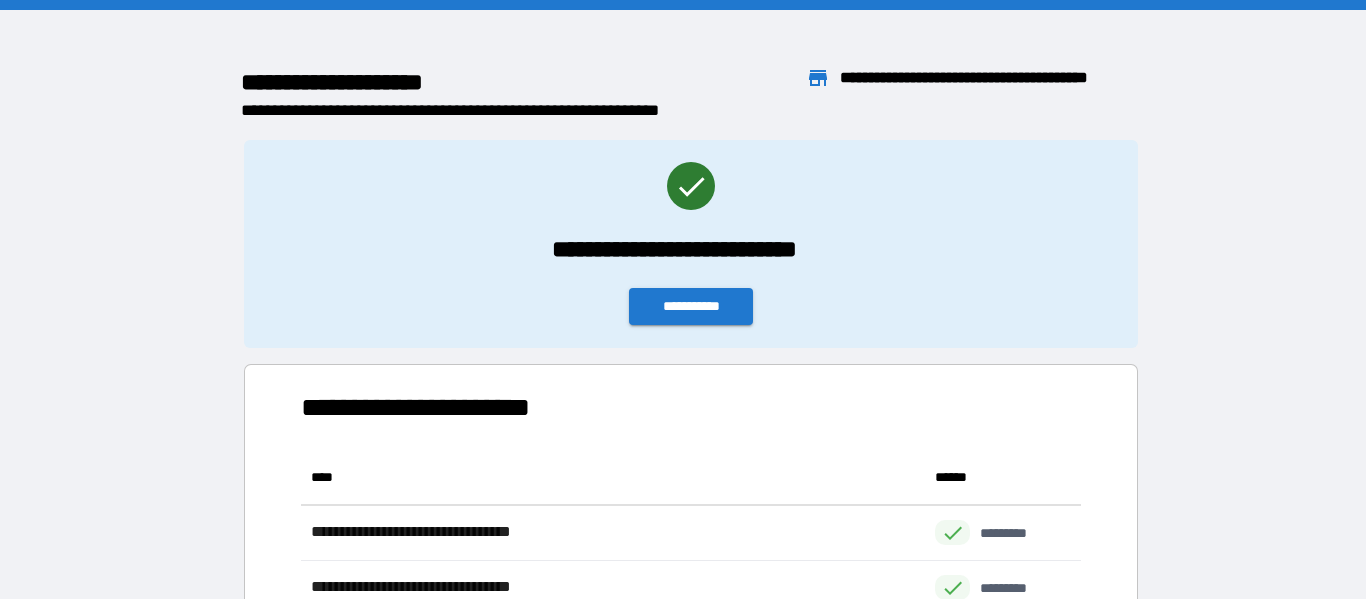 scroll, scrollTop: 1, scrollLeft: 1, axis: both 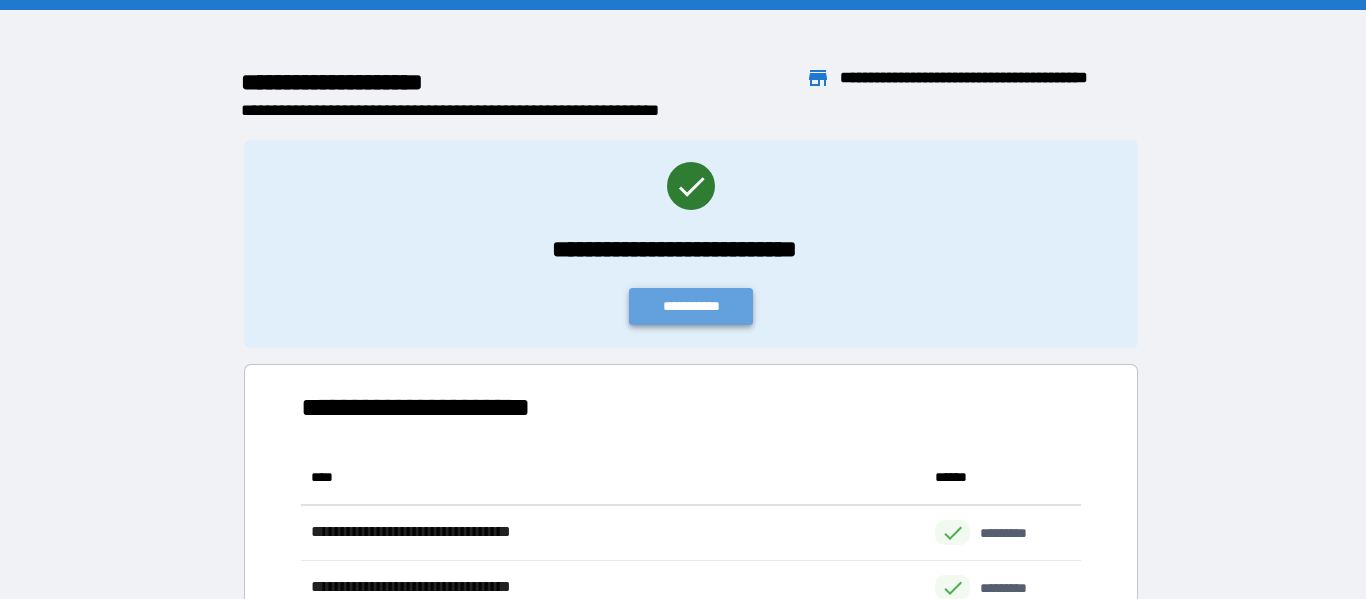 click on "**********" at bounding box center [691, 306] 